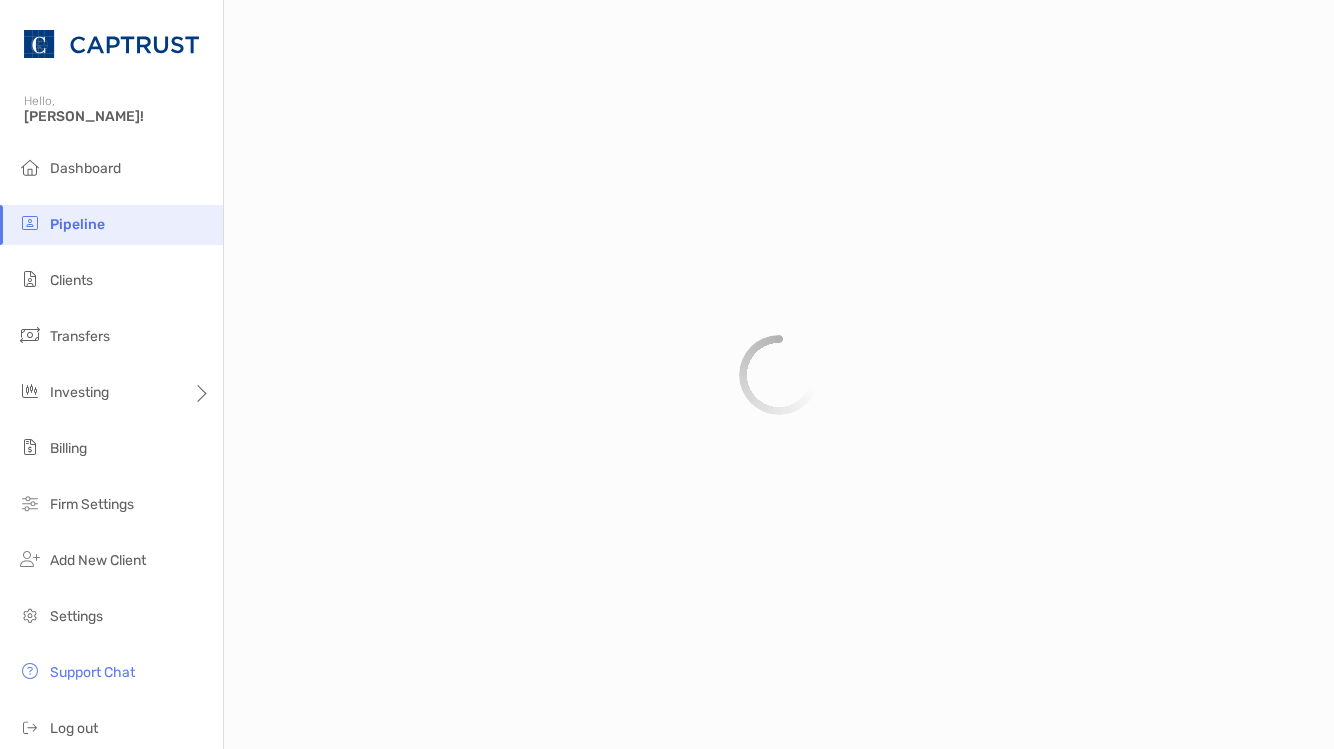 scroll, scrollTop: 0, scrollLeft: 0, axis: both 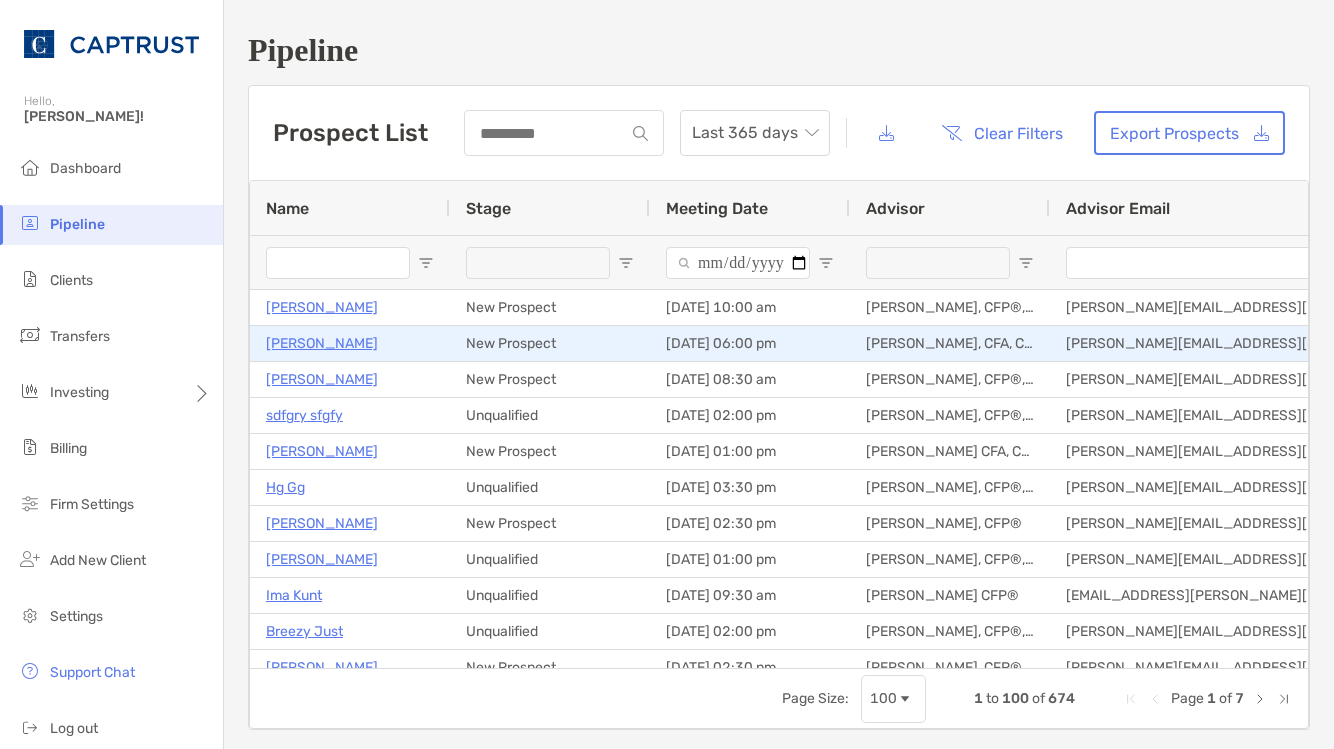 type on "******" 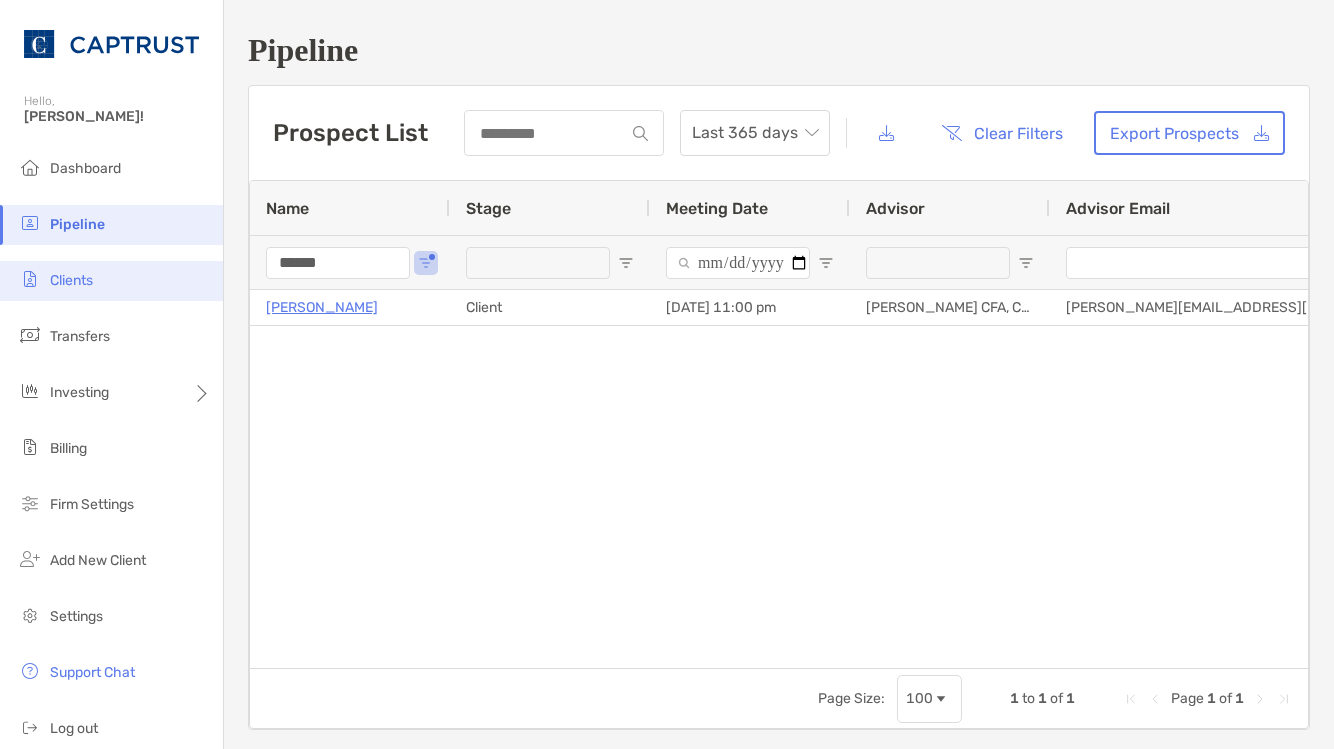 click on "Clients" at bounding box center (111, 281) 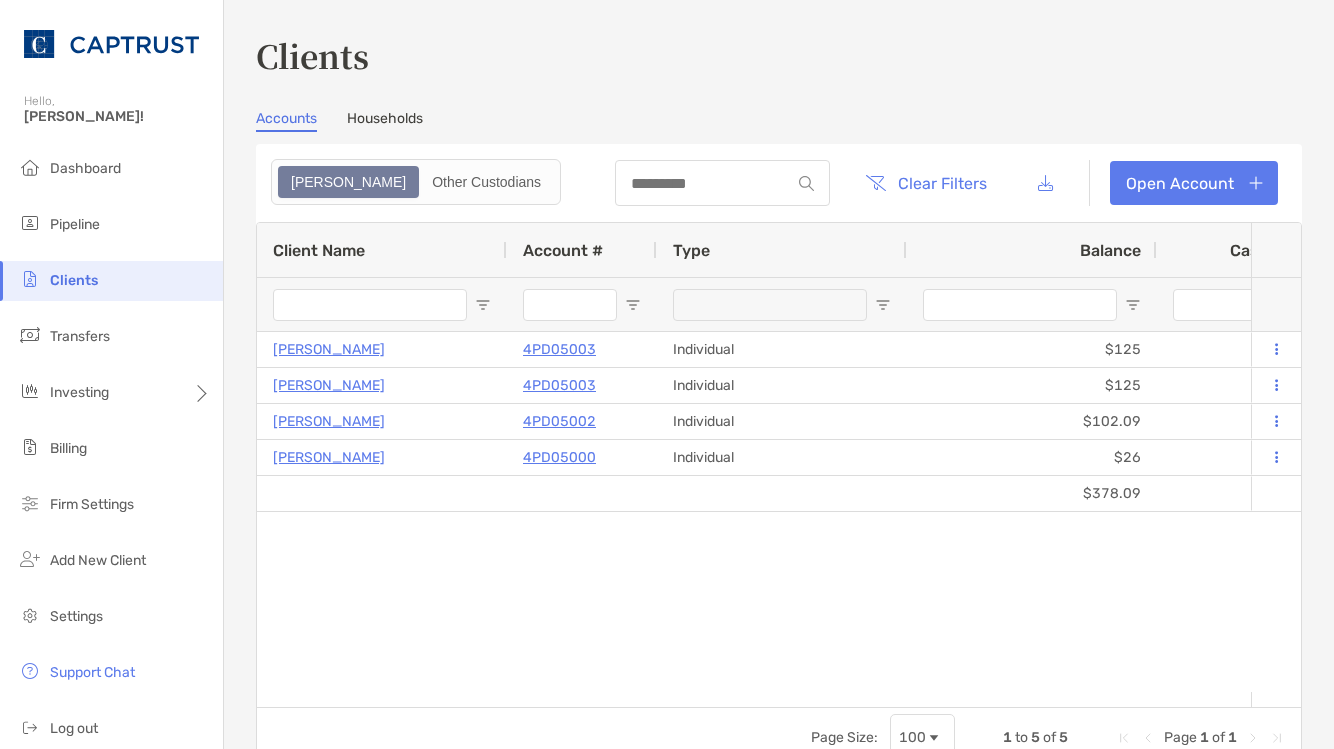 scroll, scrollTop: 0, scrollLeft: 1215, axis: horizontal 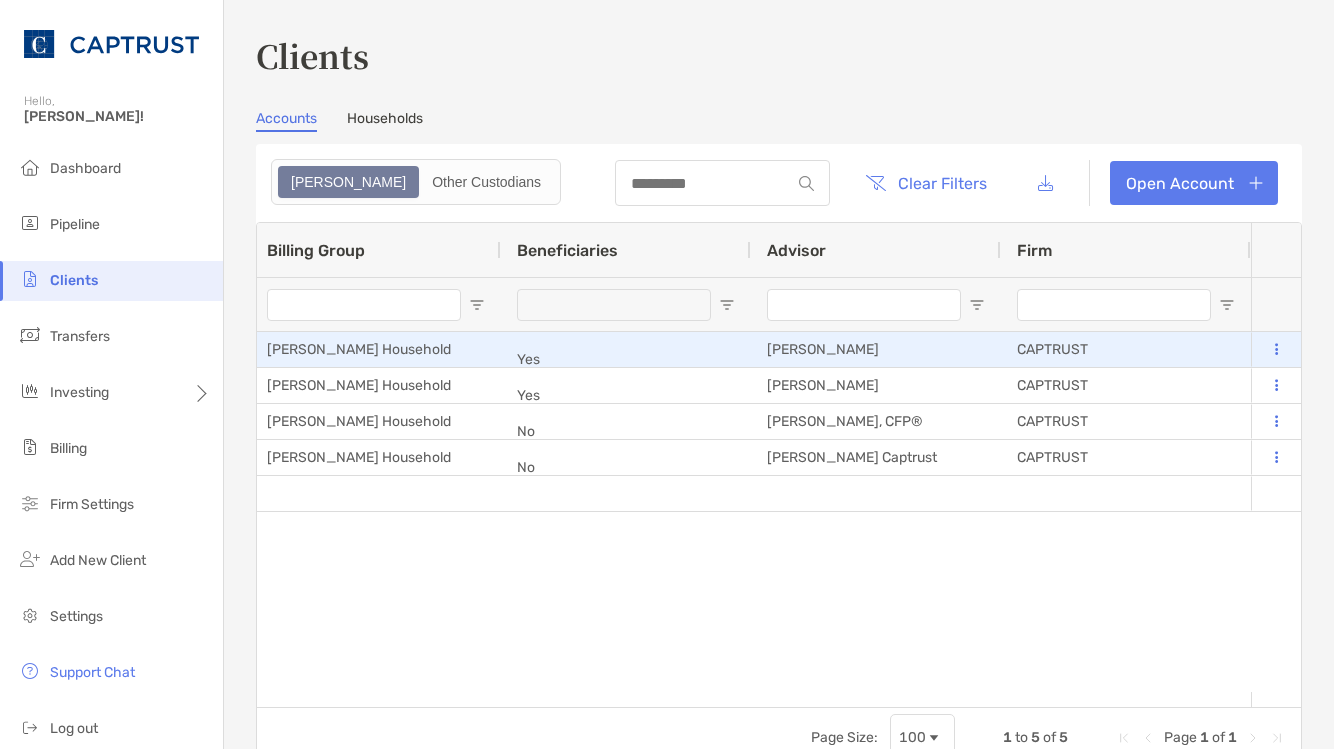 click at bounding box center (1276, 349) 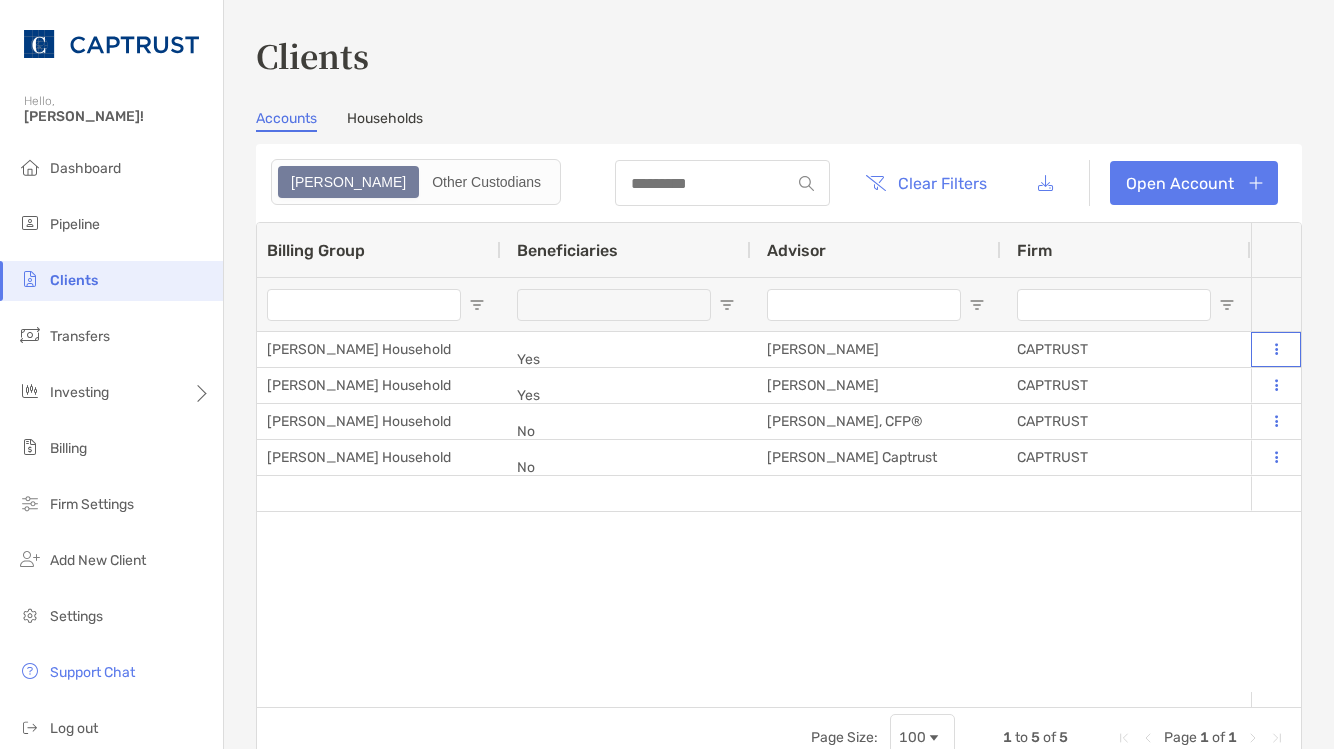 scroll, scrollTop: 0, scrollLeft: 2209, axis: horizontal 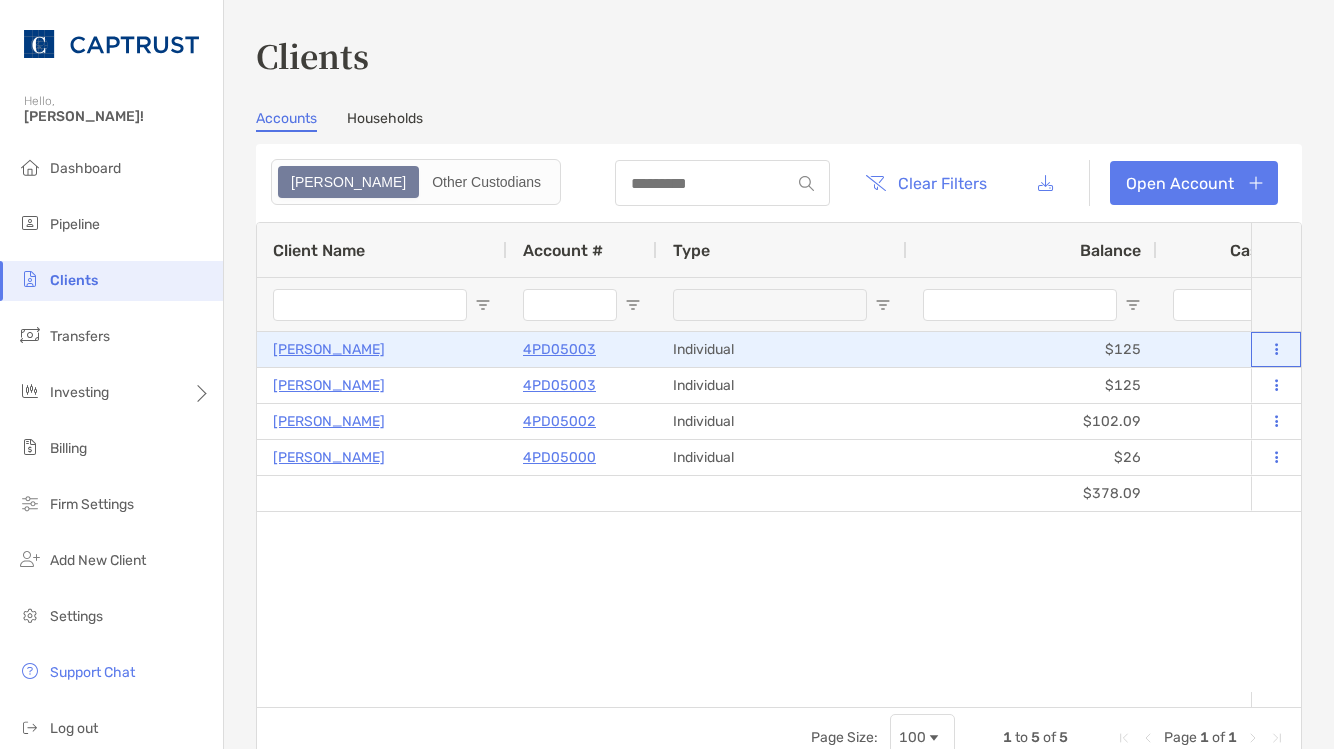 click at bounding box center (1276, 349) 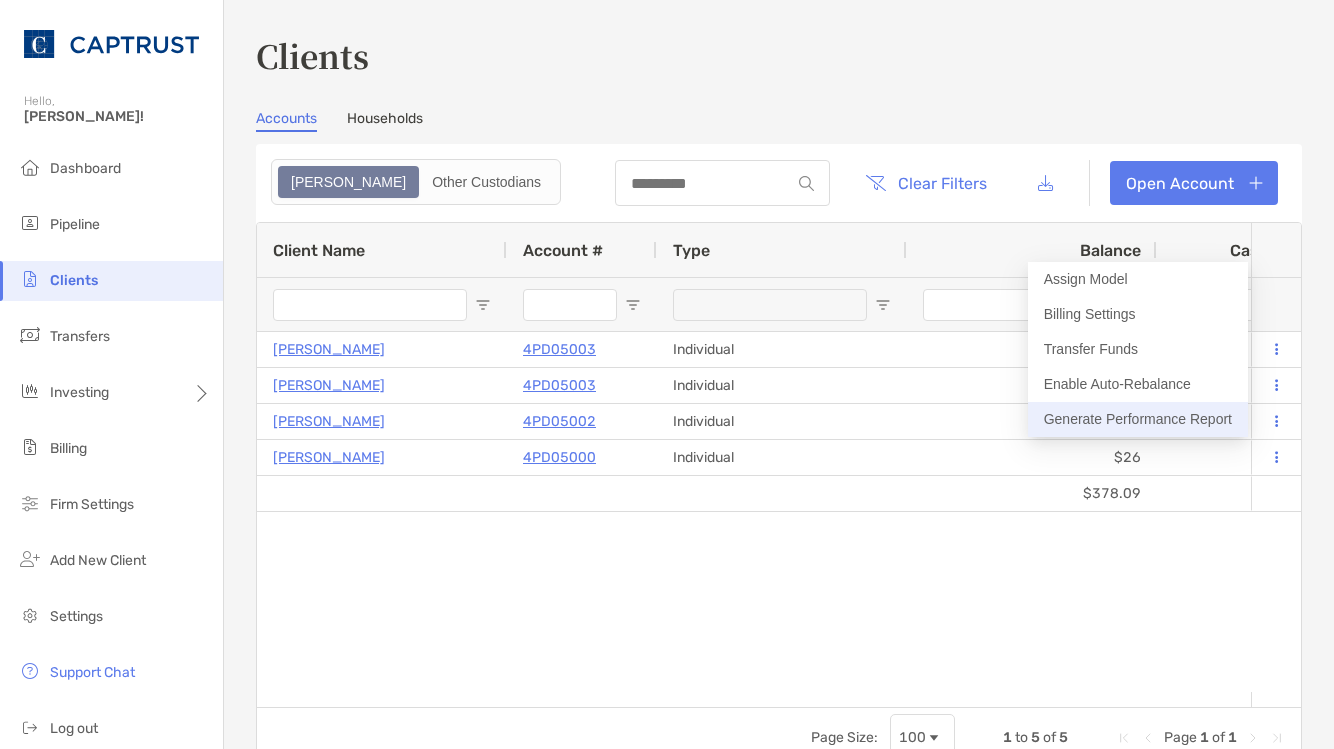 click on "Generate Performance Report" at bounding box center (1138, 419) 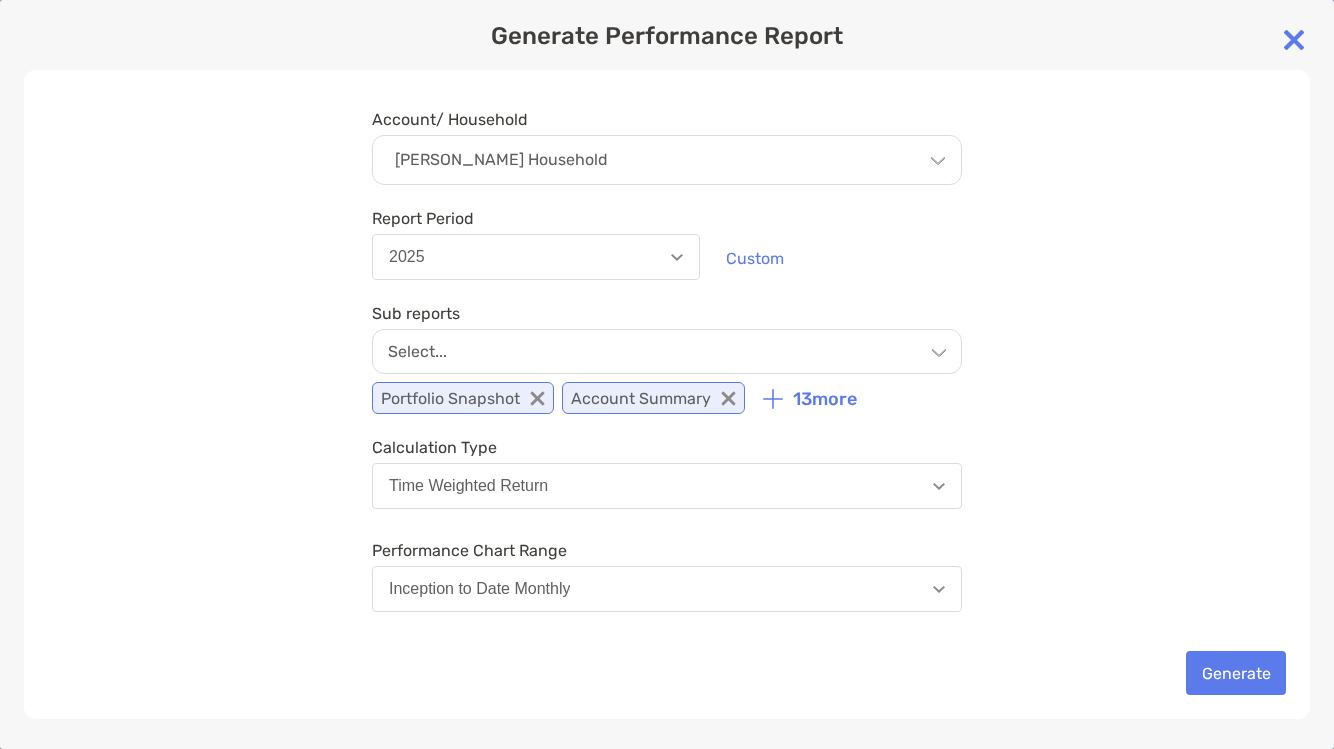 click on "Select..." at bounding box center (667, 351) 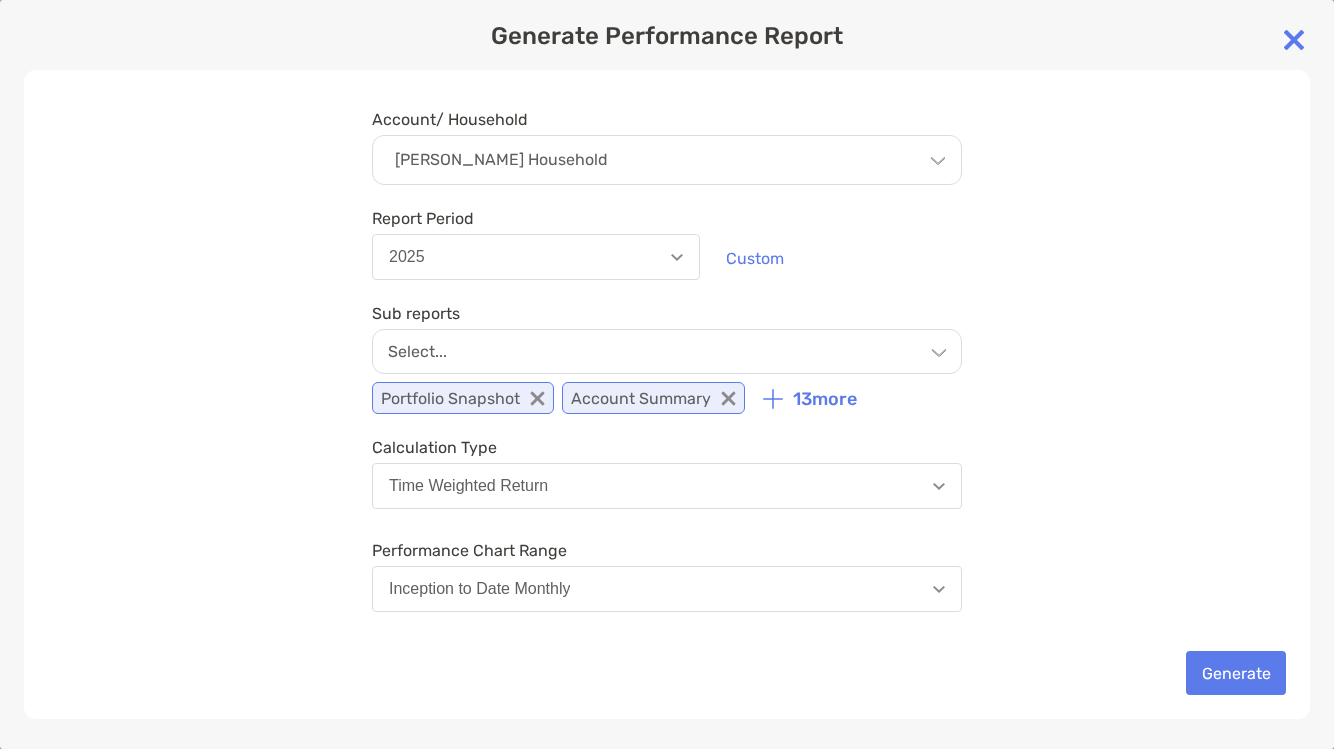 click on "Account/ Household Benjamin Jones's Household Household   Benjamin Jones's Household Accounts   Benjamin  -  Individual Report Period 2025 Custom Sub reports Select... Checkbox Portfolio Snapshot Checkbox Account Summary Checkbox Performance Summary Checkbox Net investments Checkbox Cumulative Performance Checkbox Account Appraisals Checkbox Account Holdings Checkbox Top Ten Holdings Checkbox Buys and Sells Checkbox Deposits and Withdrawals Checkbox Income Checkbox Excluded Assets Summary Checkbox Risk Return Checkbox Management Fees Checkbox Realized Gains & Losses Checkbox Allocation & Performance Summary Portfolio Snapshot Account Summary 13  more Calculation Type Time Weighted Return Performance Chart Range Inception to Date Monthly Generate" at bounding box center (667, 394) 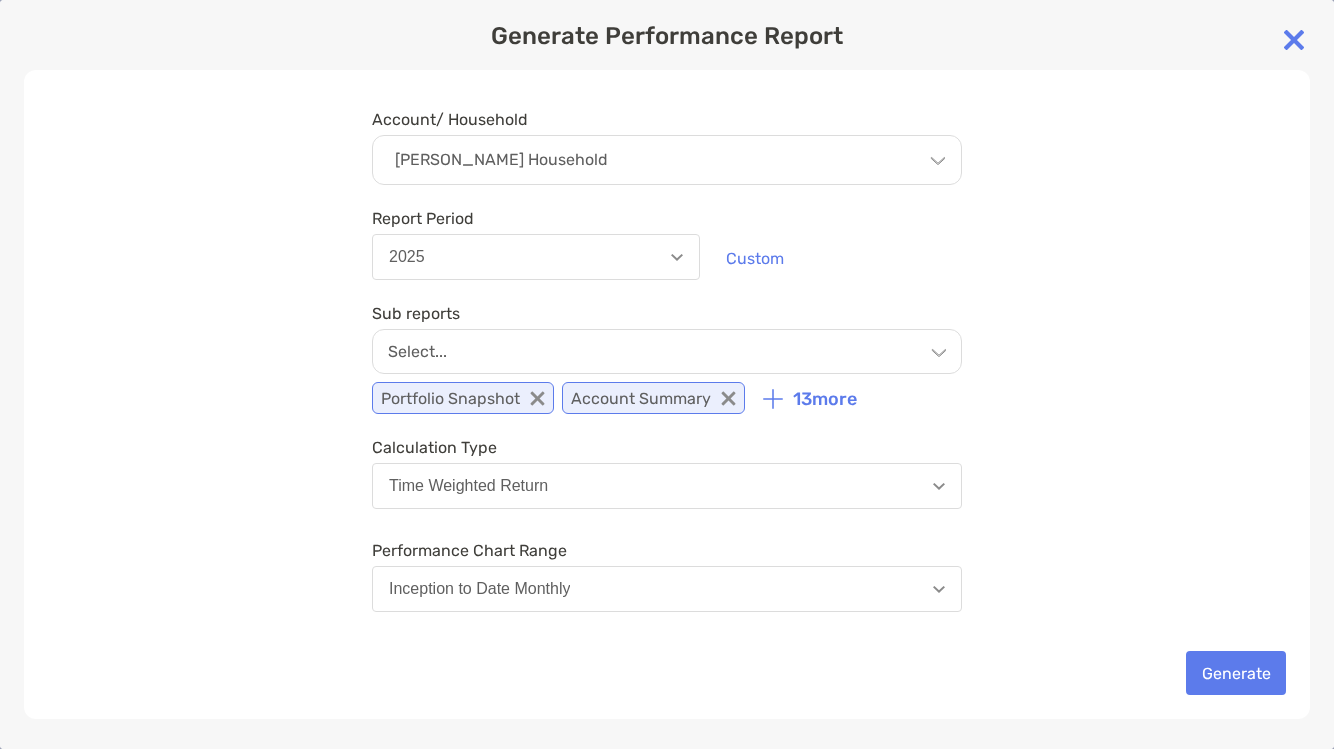 click at bounding box center [1294, 40] 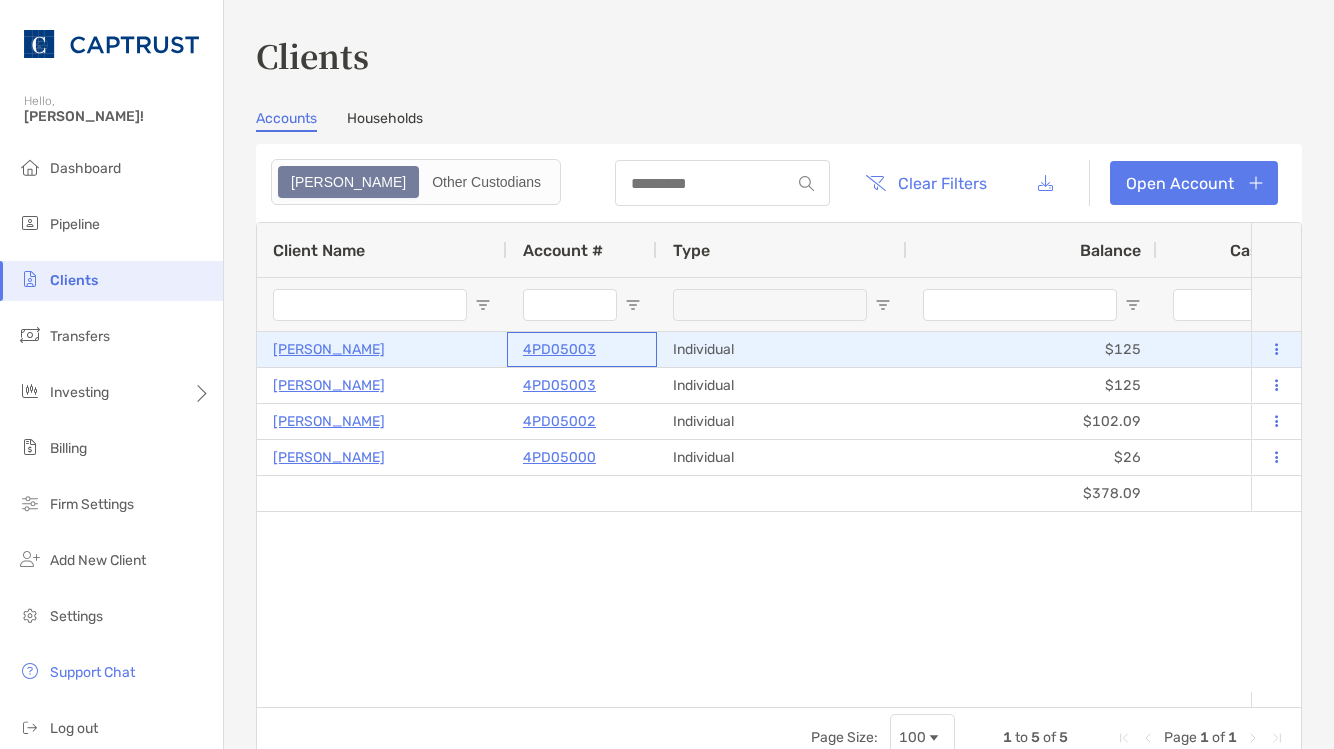 click on "4PD05003" at bounding box center [559, 349] 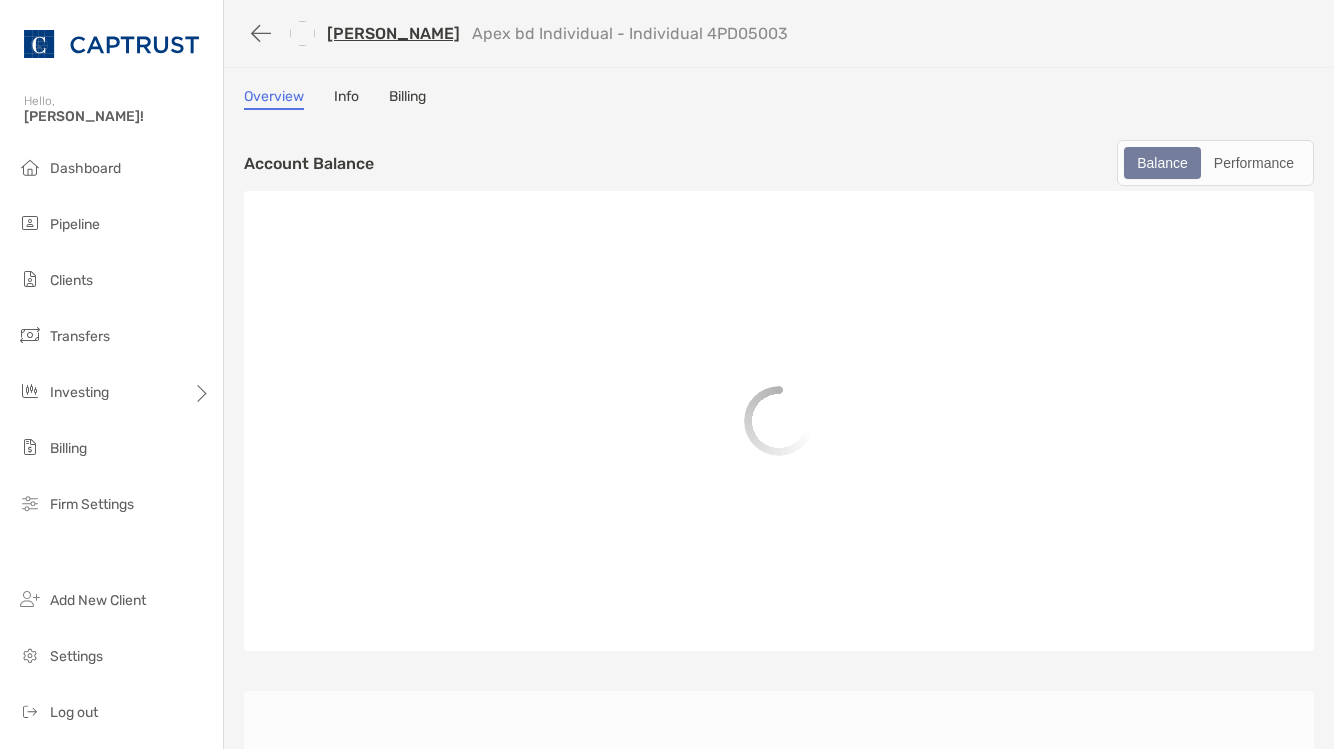 scroll, scrollTop: 0, scrollLeft: 0, axis: both 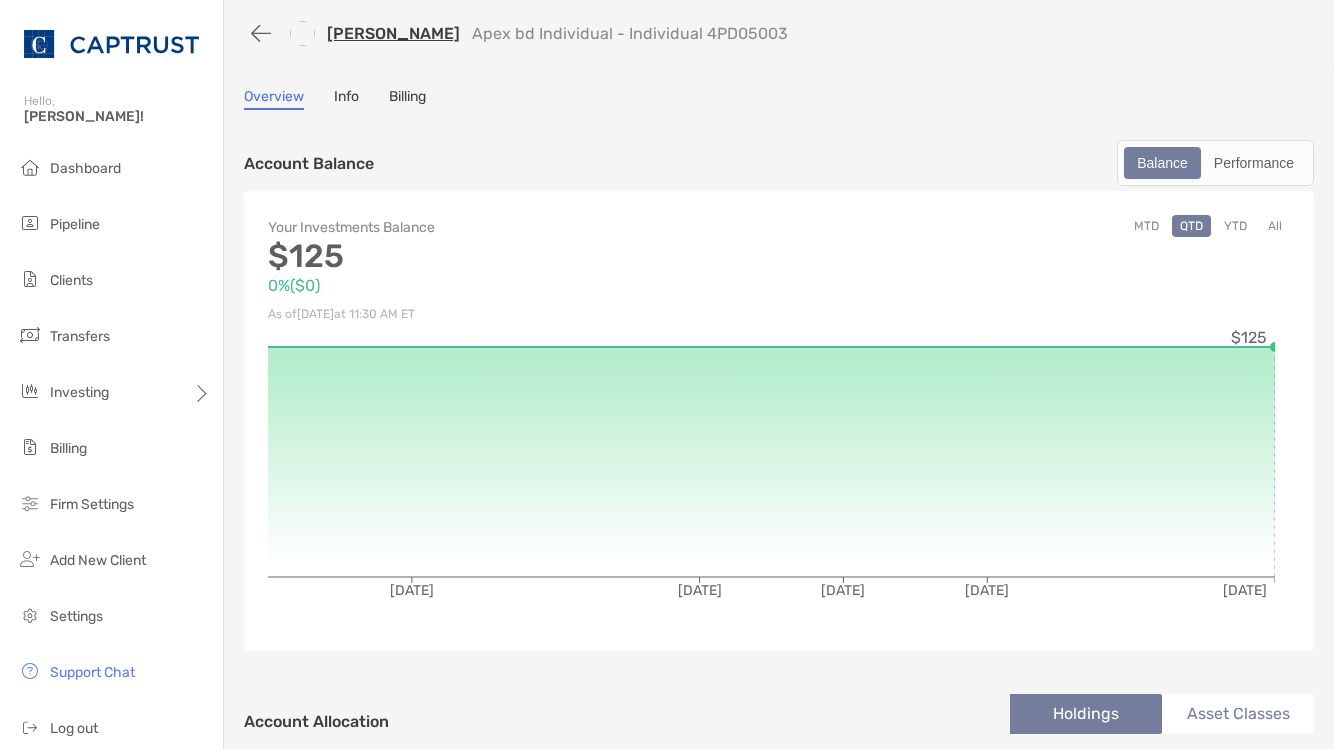 click on "Info" at bounding box center (346, 99) 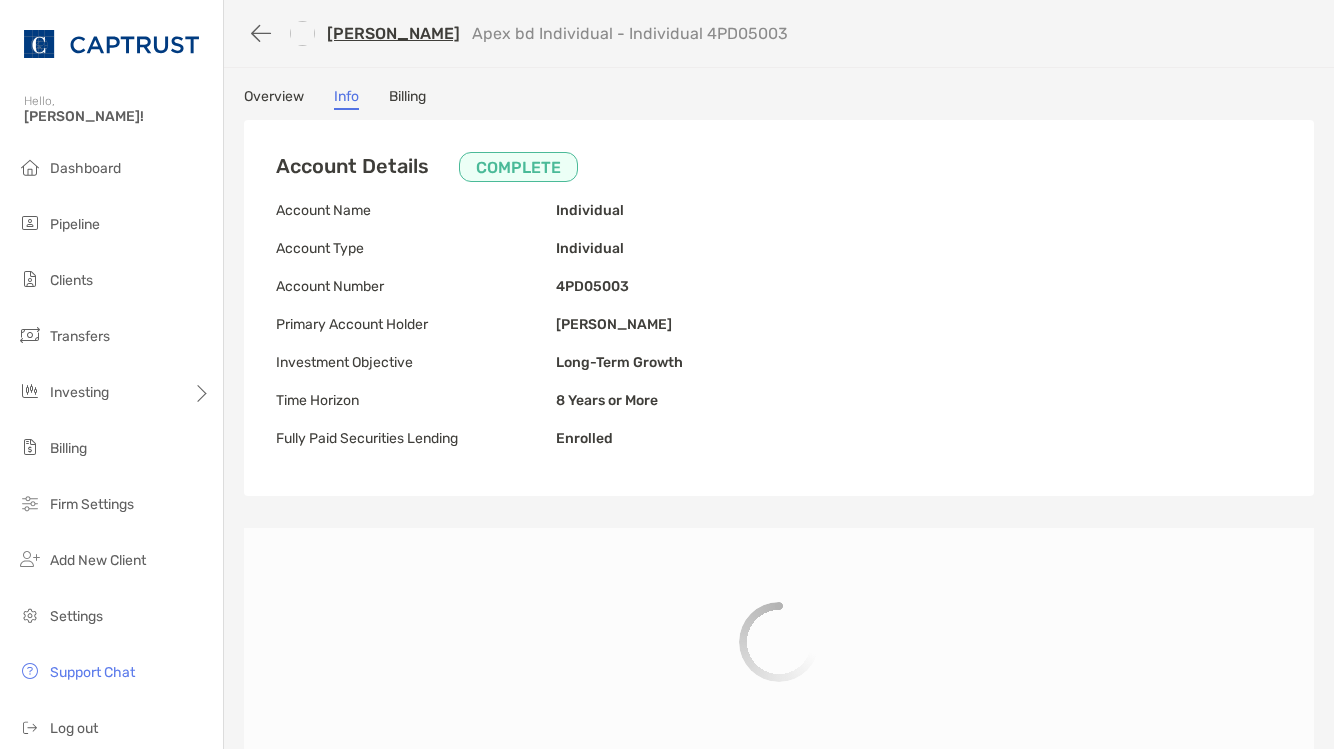 type on "**********" 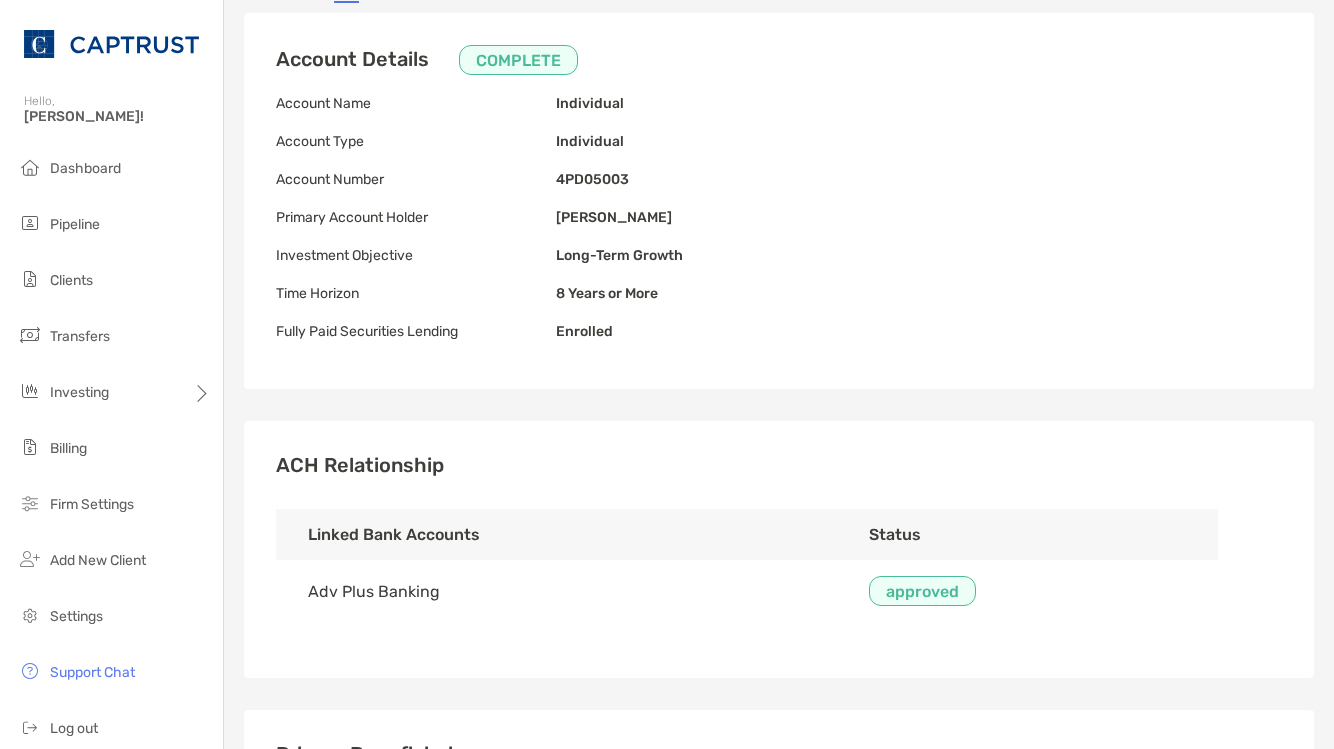 scroll, scrollTop: 0, scrollLeft: 0, axis: both 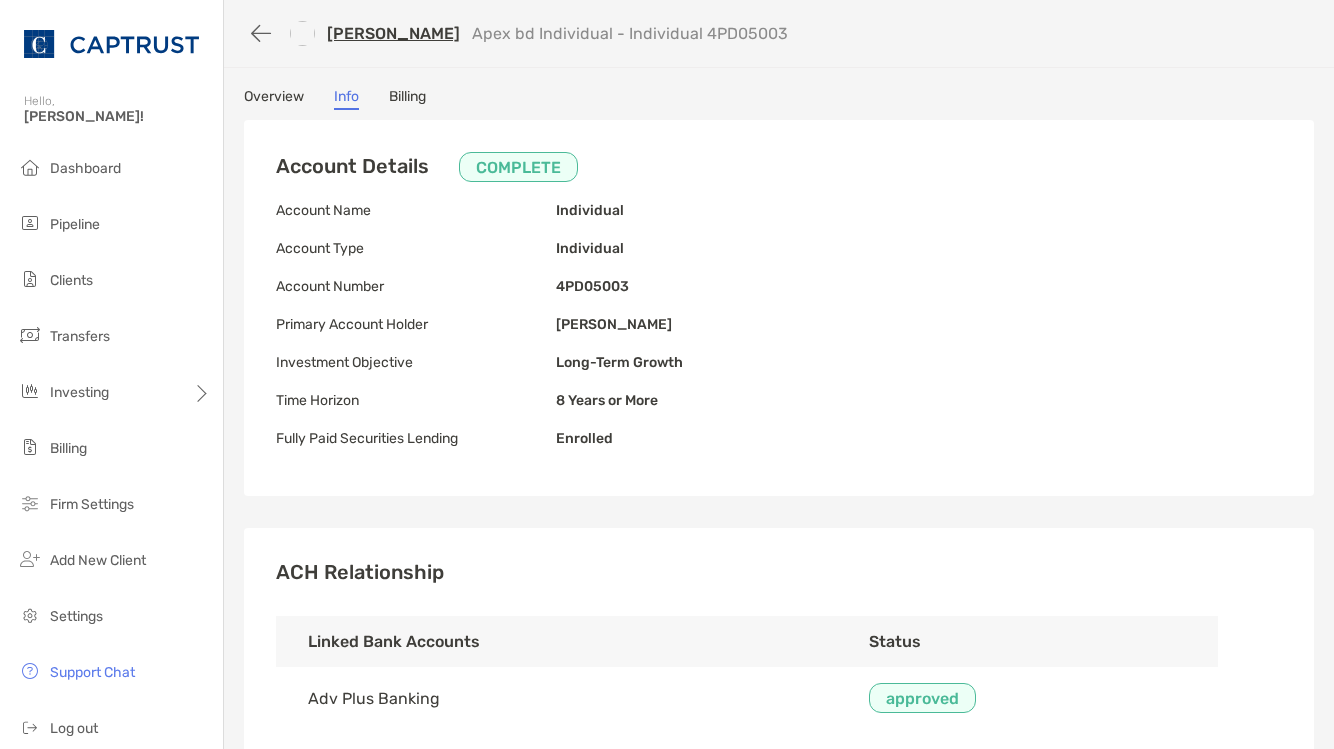 click on "Overview" at bounding box center (274, 99) 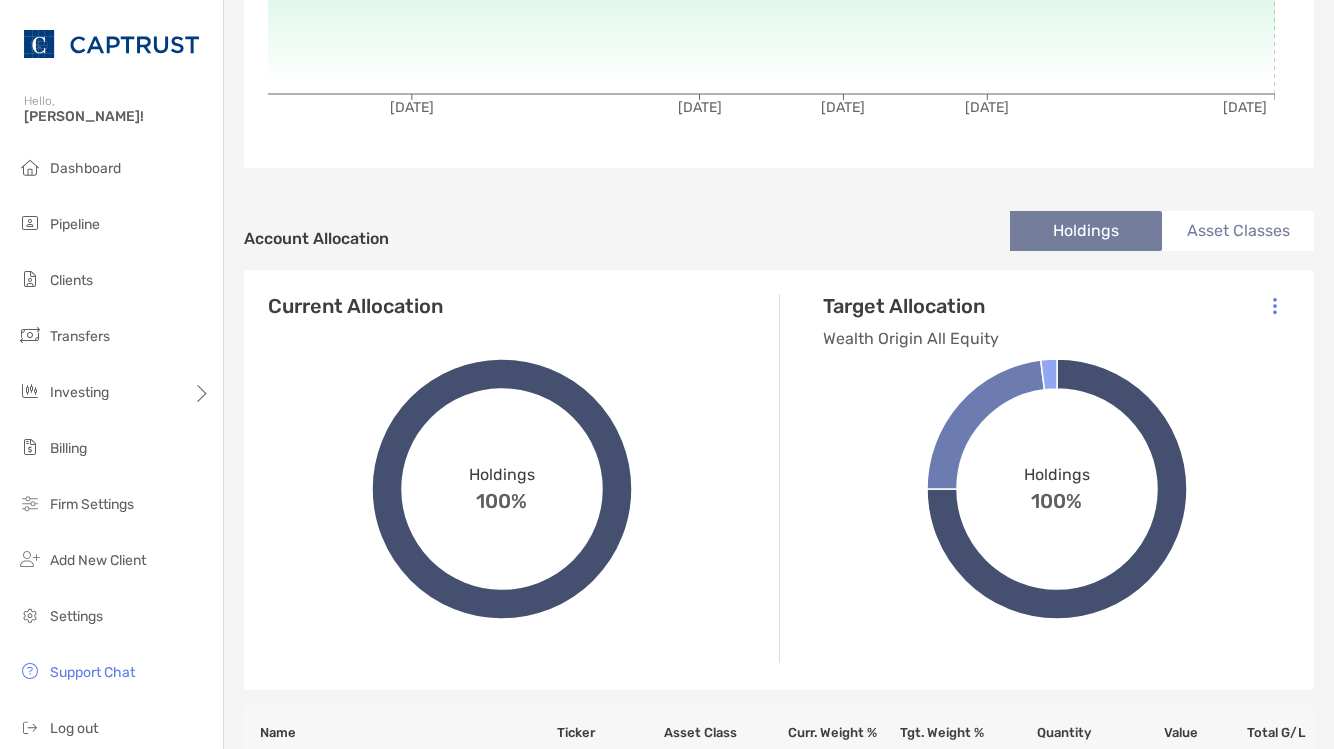 scroll, scrollTop: 500, scrollLeft: 0, axis: vertical 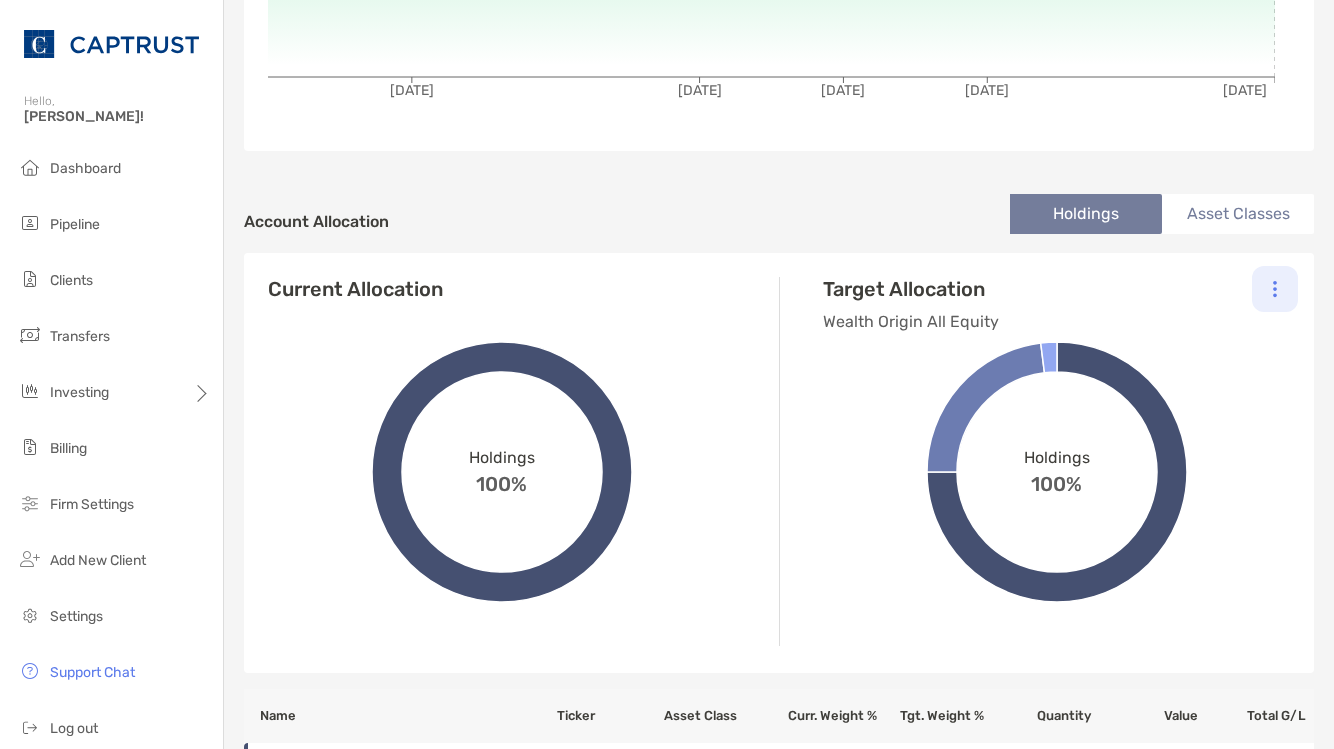 click at bounding box center (1275, 289) 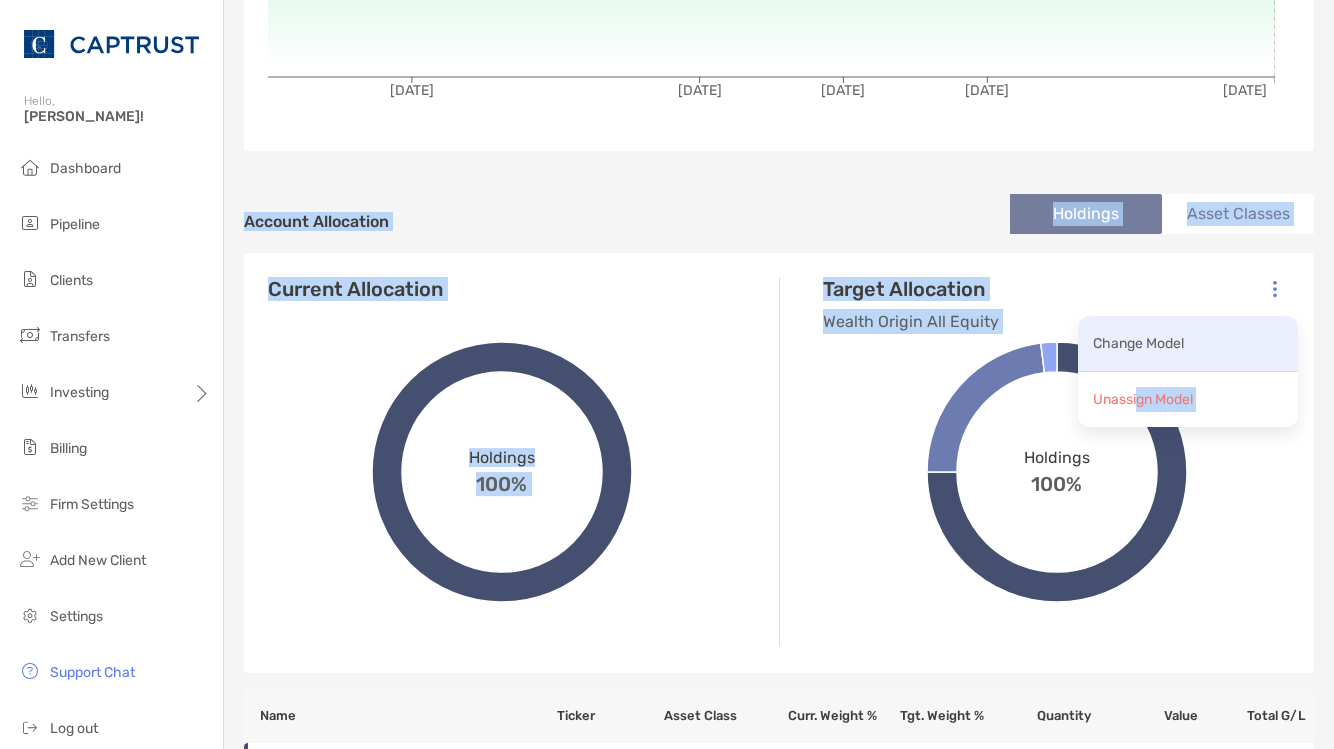 drag, startPoint x: 1120, startPoint y: 401, endPoint x: 1130, endPoint y: 324, distance: 77.64664 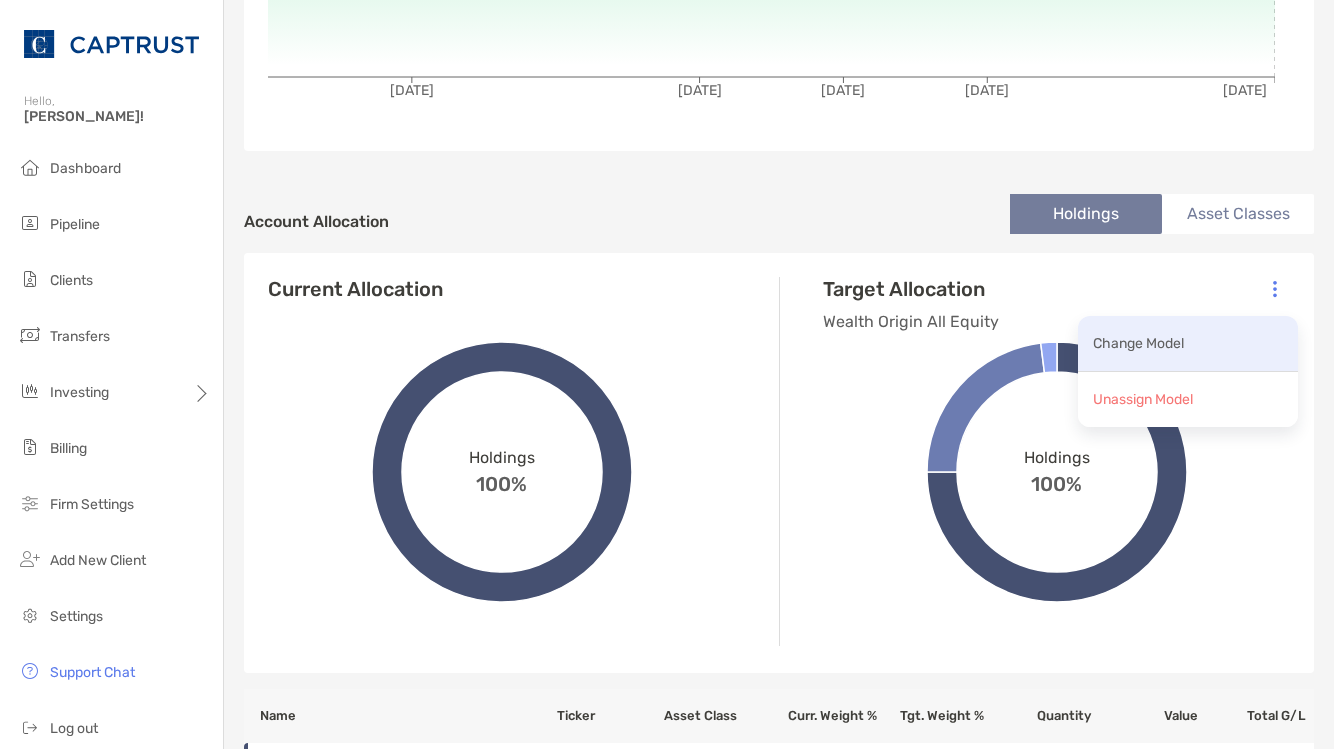 click on "Change Model" at bounding box center (1138, 343) 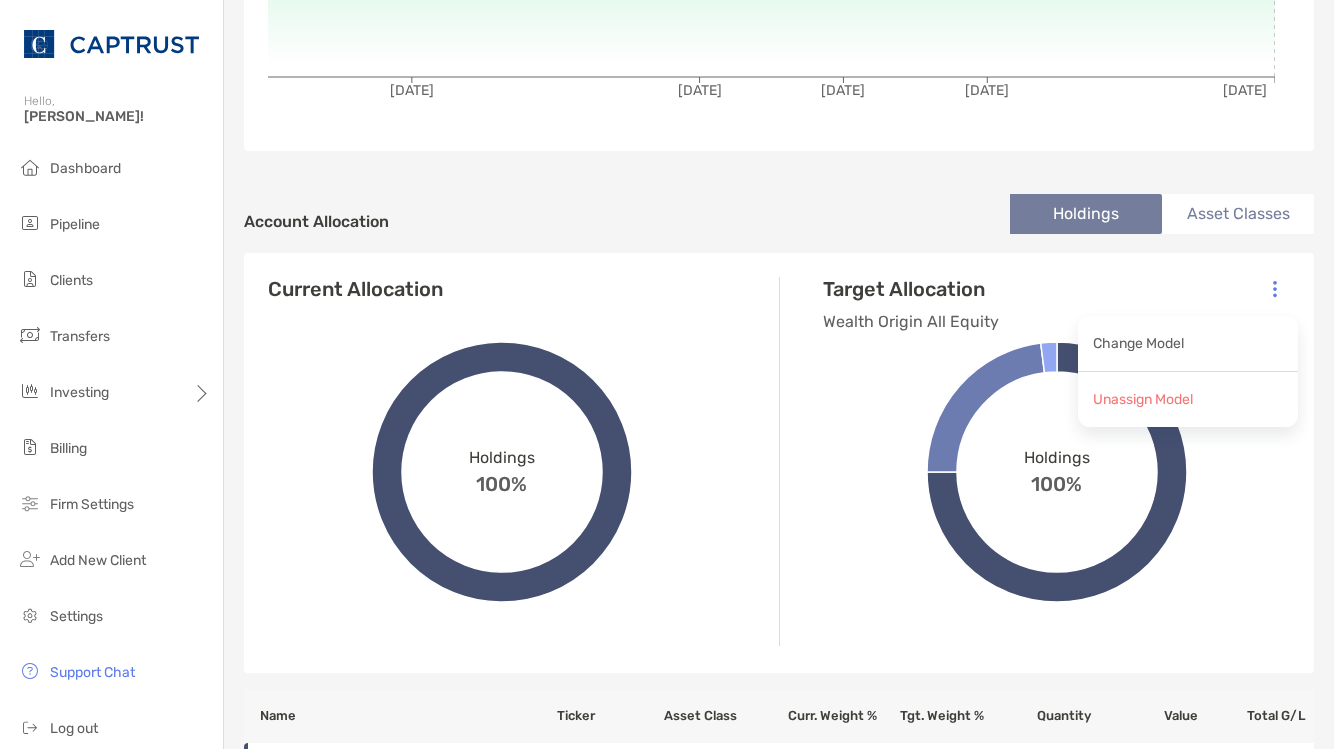 scroll, scrollTop: 0, scrollLeft: 0, axis: both 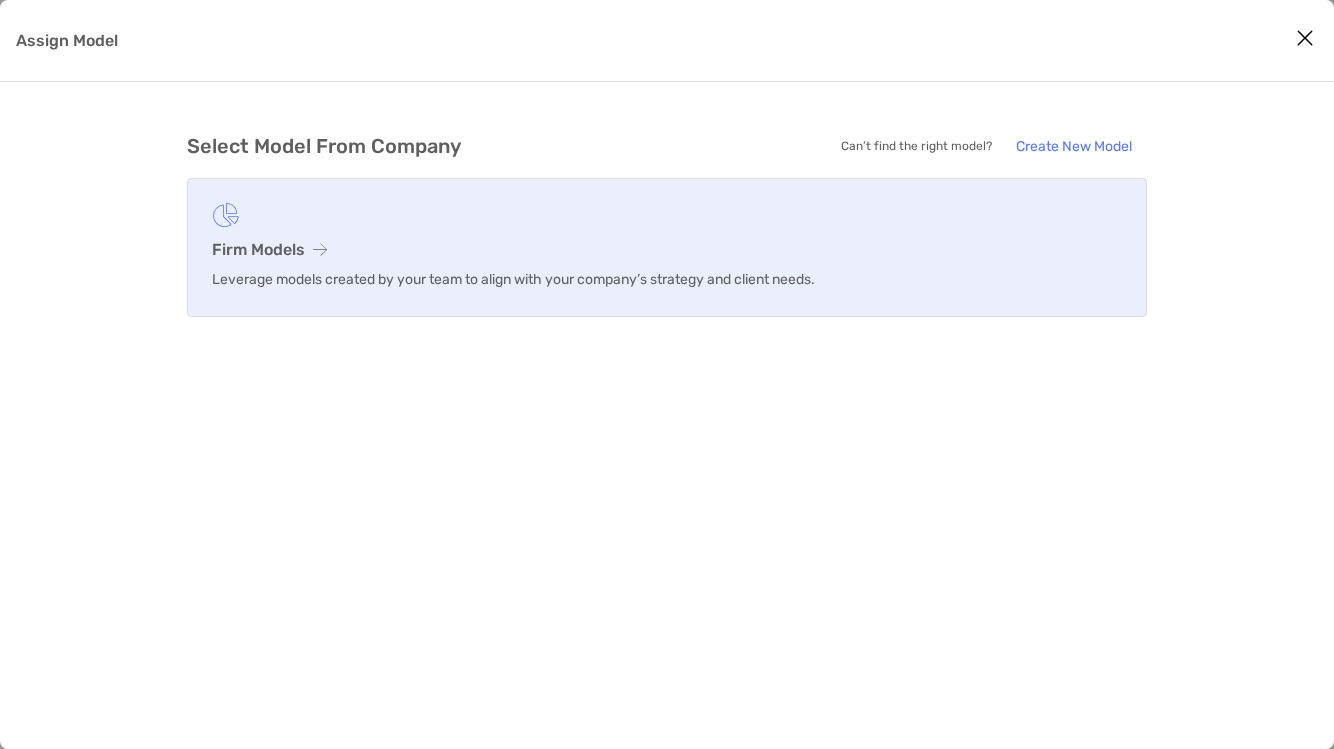 click at bounding box center [667, 215] 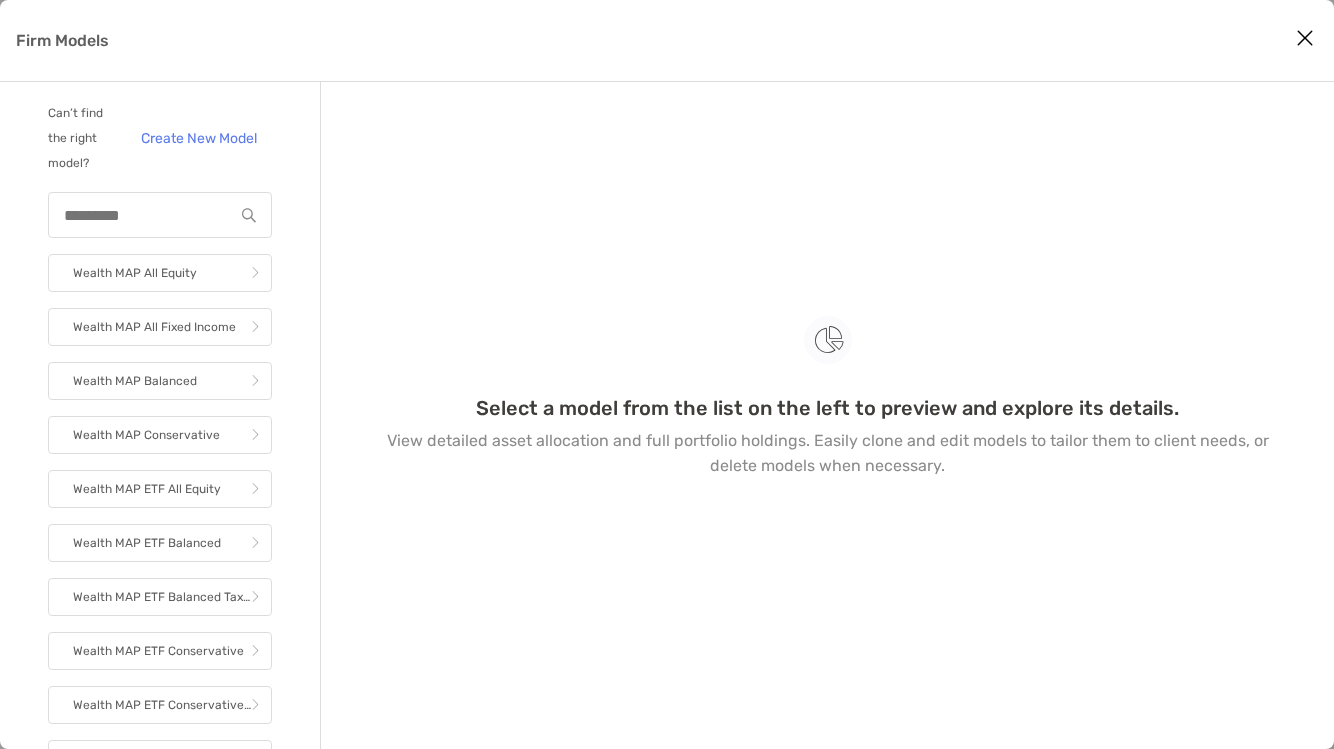 scroll, scrollTop: 7, scrollLeft: 0, axis: vertical 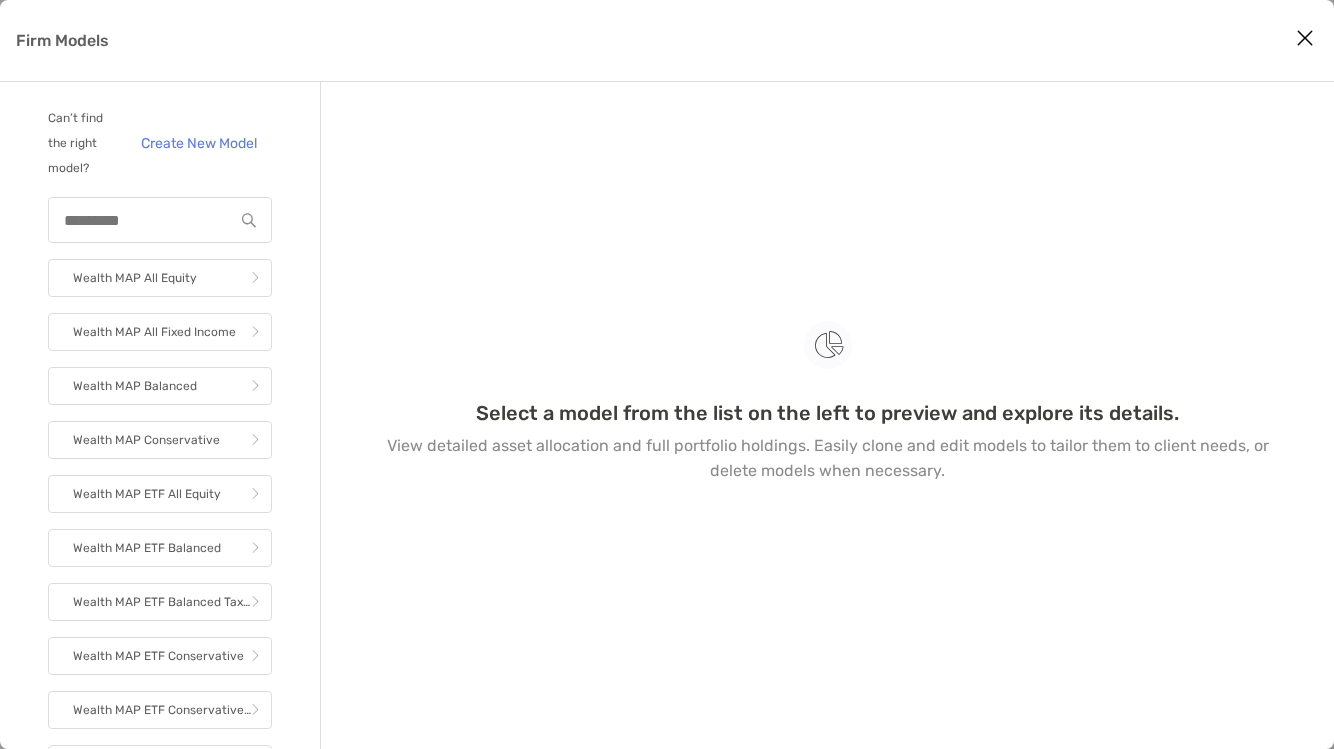 click at bounding box center (1305, 38) 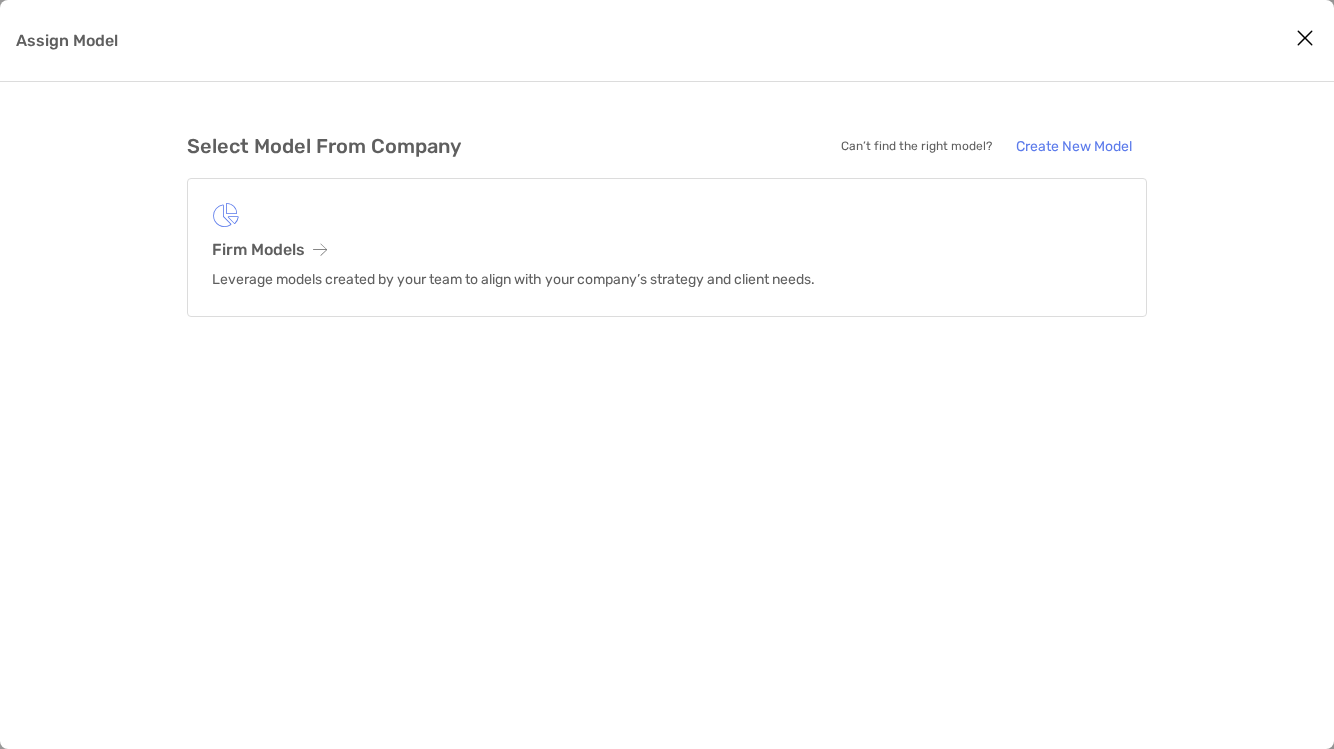 drag, startPoint x: 1202, startPoint y: 97, endPoint x: 1242, endPoint y: 96, distance: 40.012497 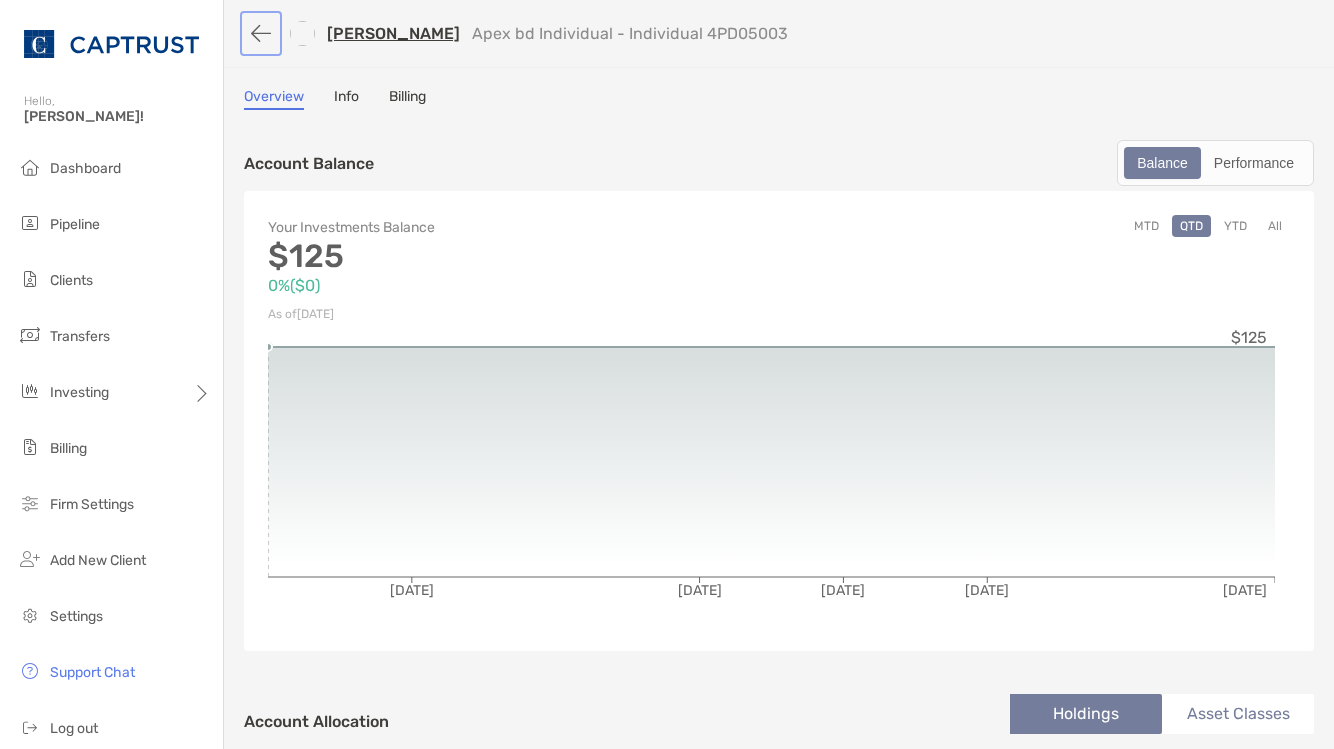 click at bounding box center (261, 33) 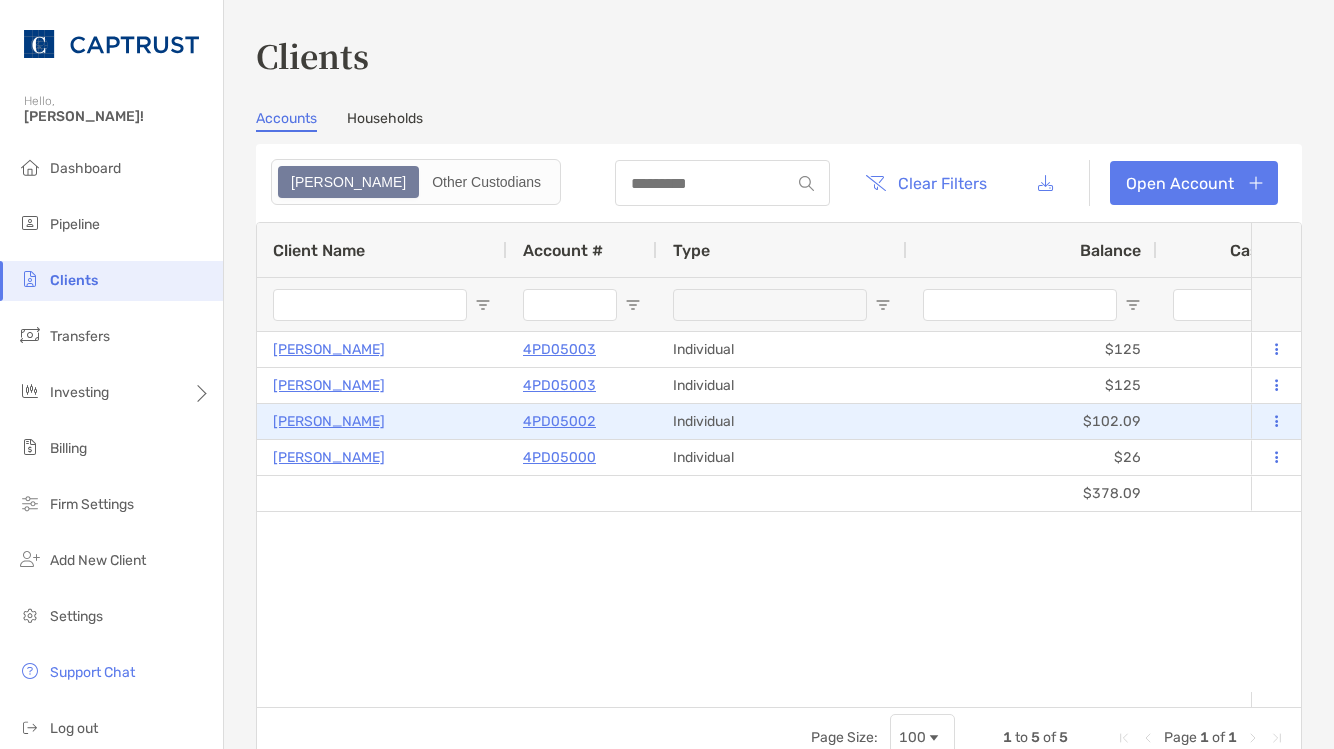 click on "Kyle Gaul" at bounding box center [329, 421] 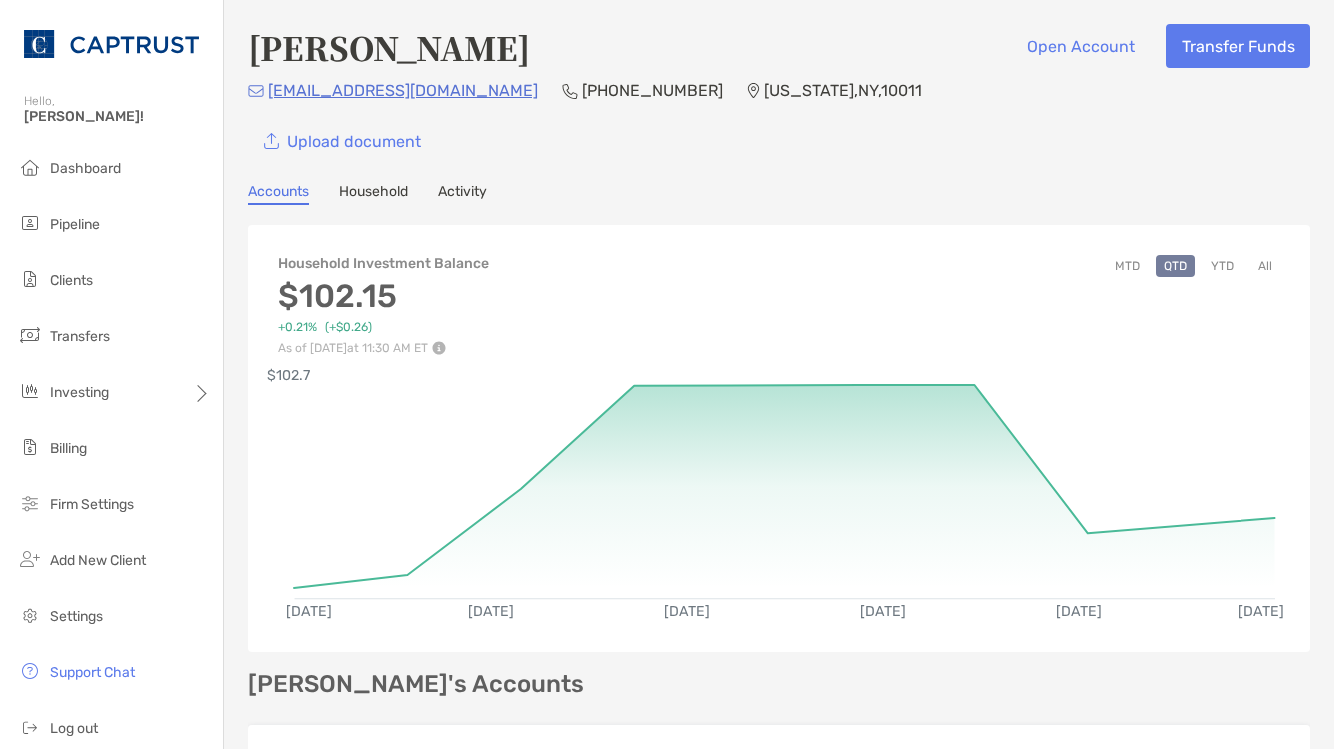 scroll, scrollTop: 373, scrollLeft: 0, axis: vertical 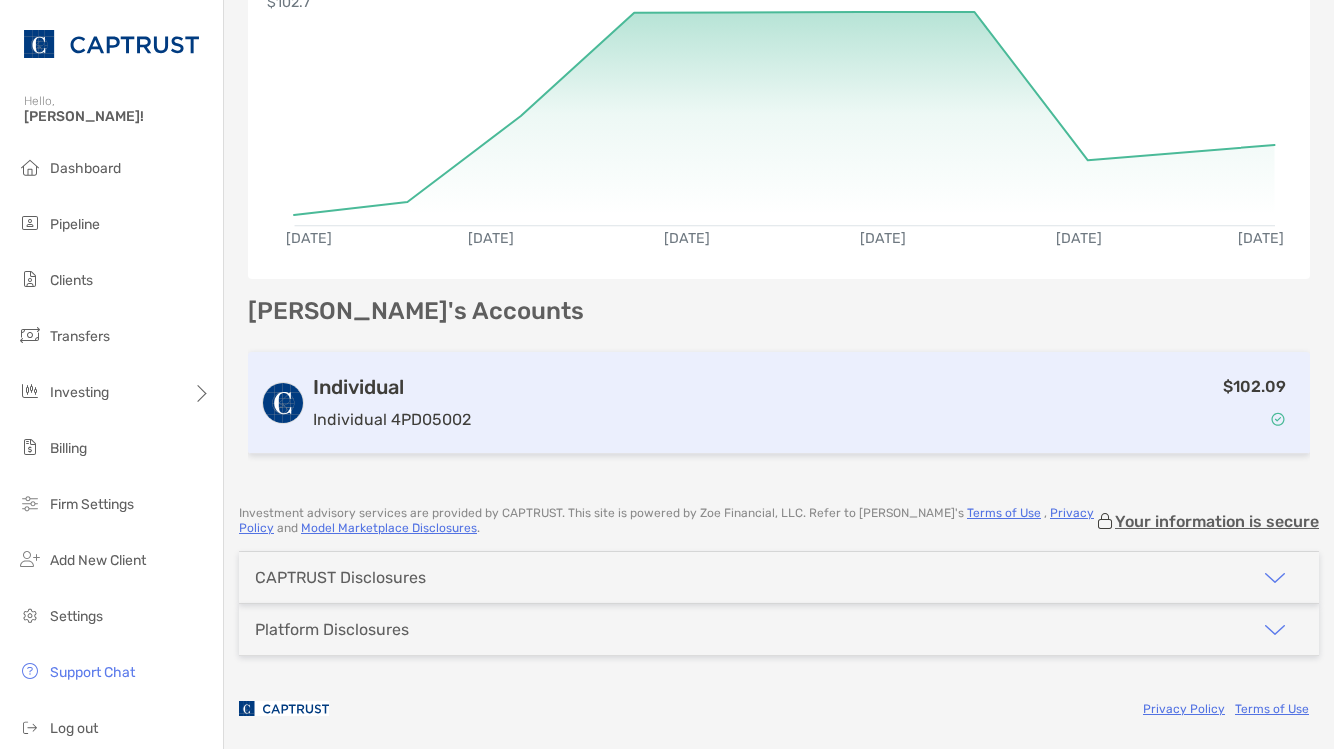 click on "$102.09" at bounding box center (888, 403) 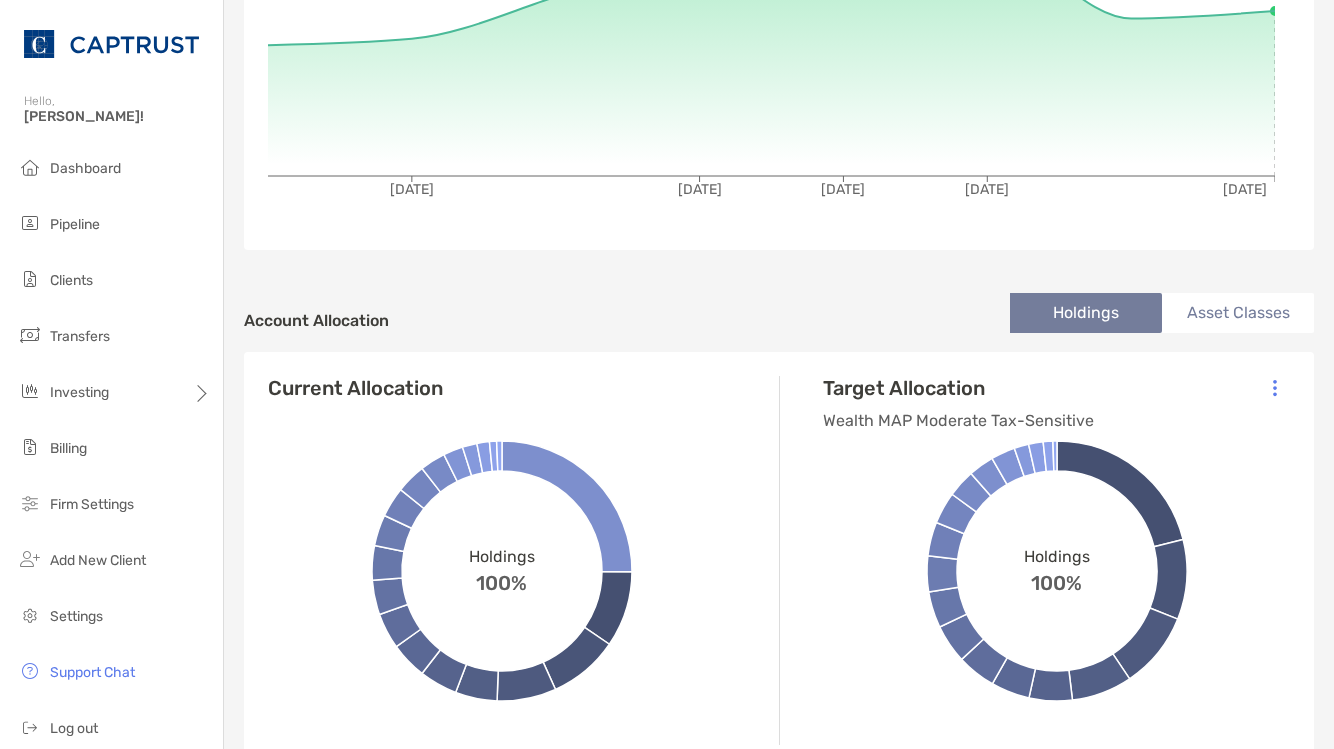 scroll, scrollTop: 0, scrollLeft: 0, axis: both 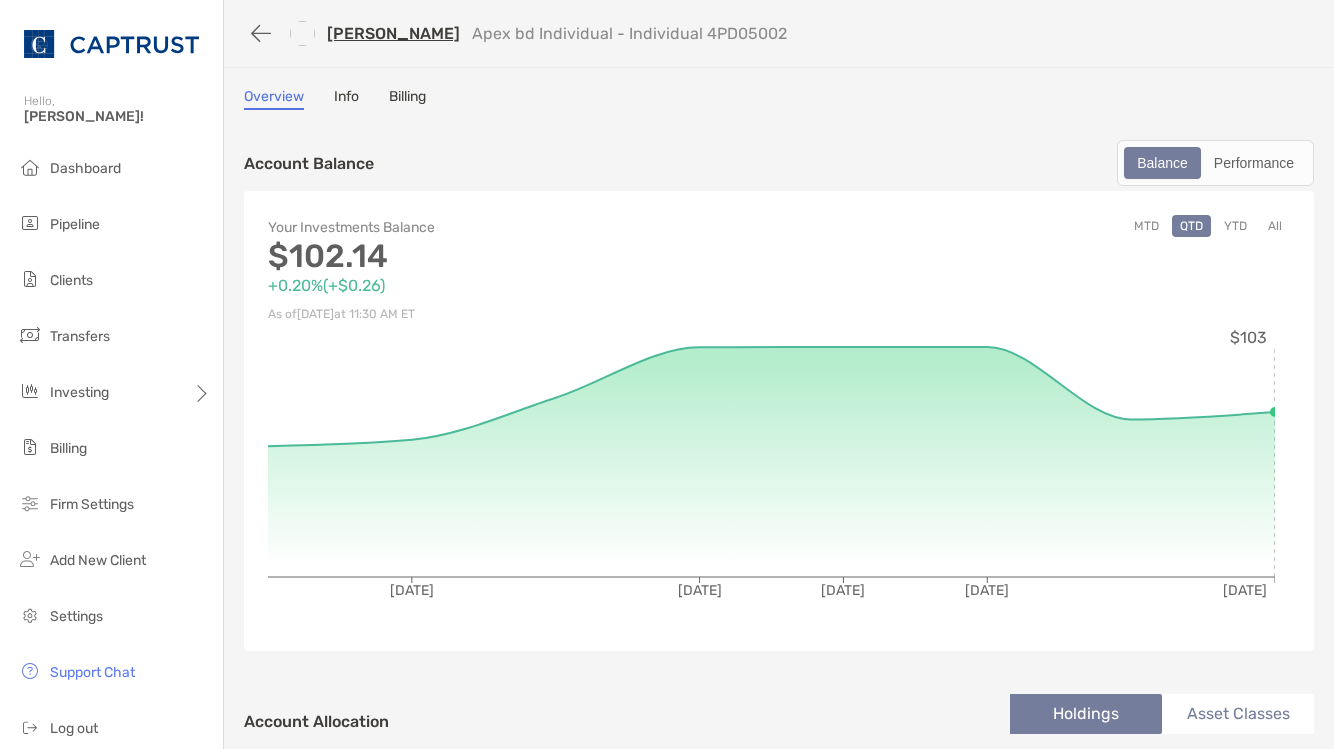 click on "Info" at bounding box center (346, 99) 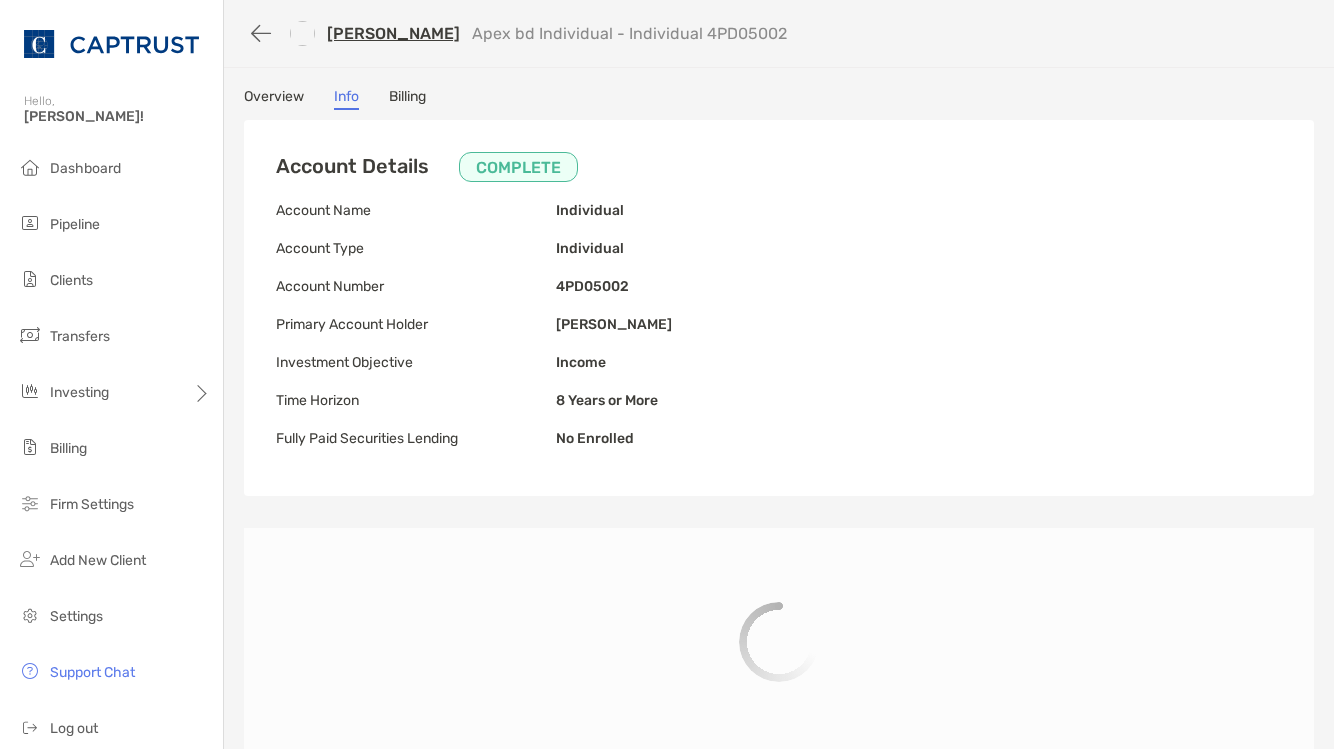 type on "**********" 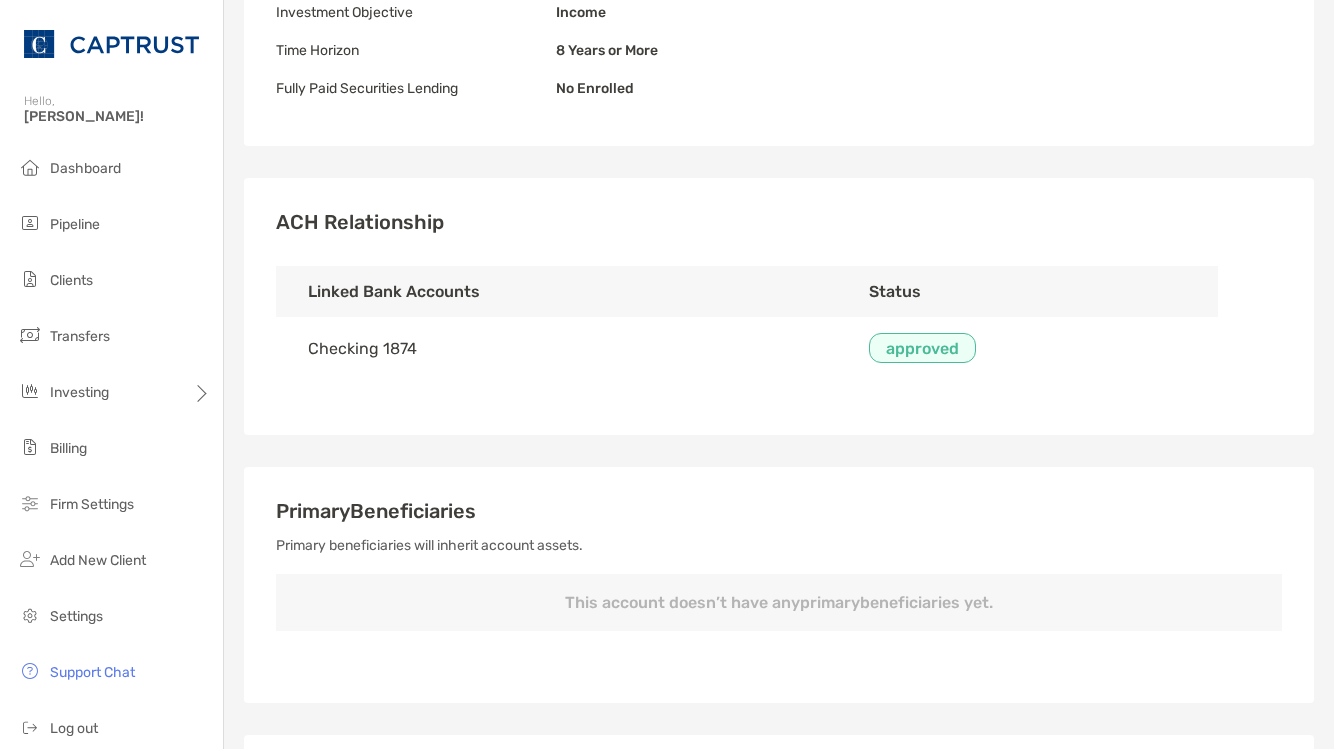 scroll, scrollTop: 0, scrollLeft: 0, axis: both 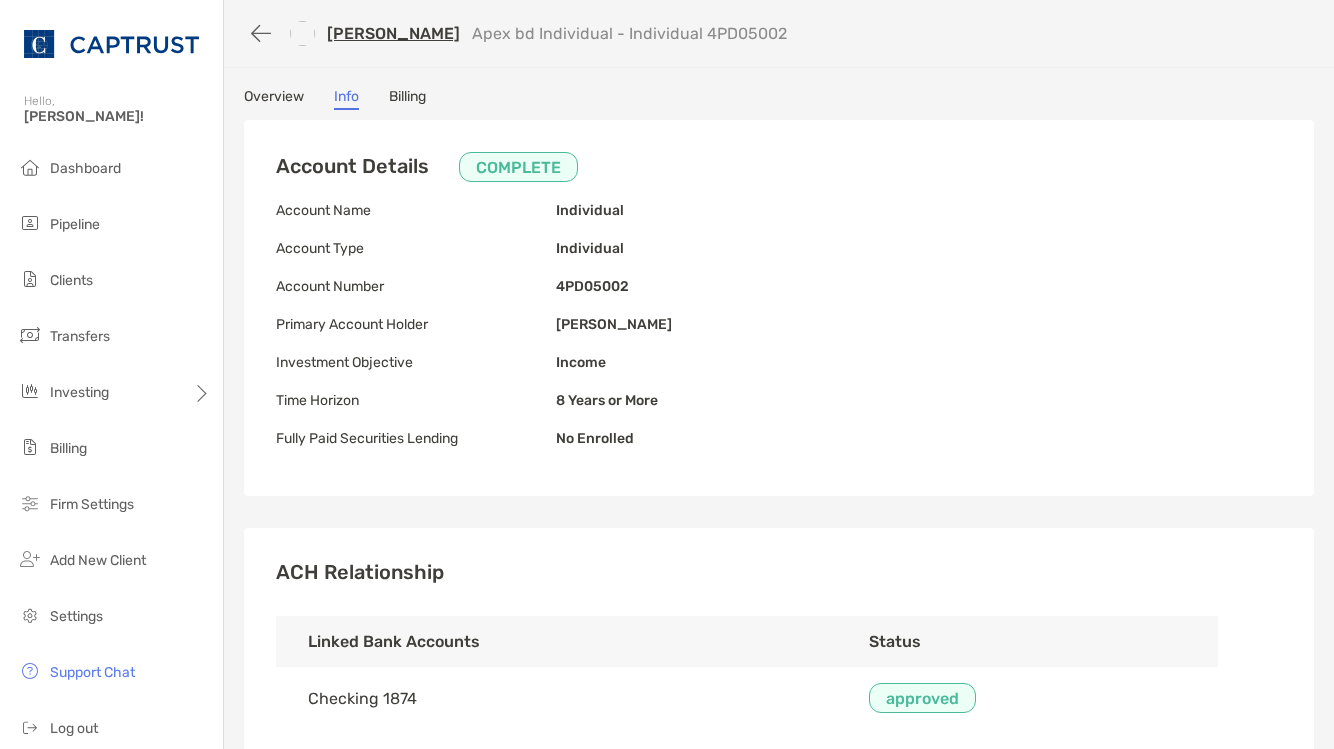 click on "Billing" at bounding box center [407, 99] 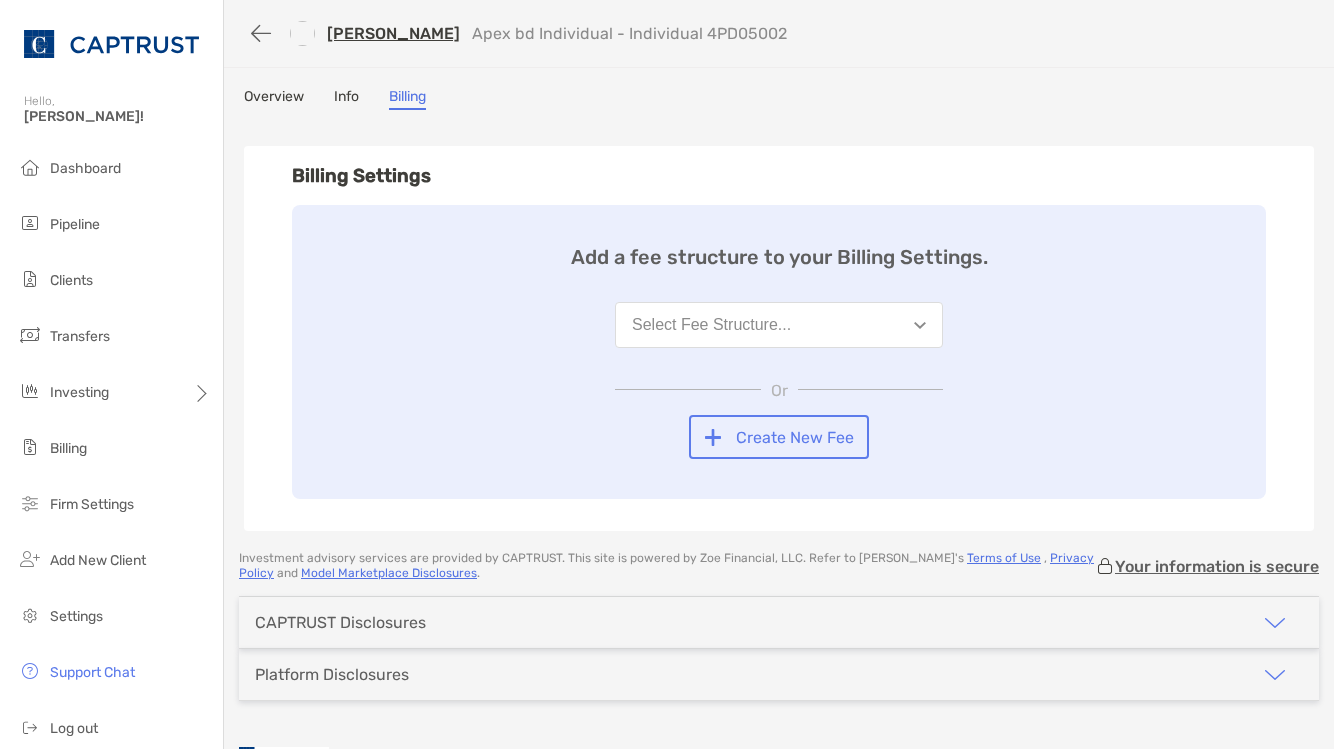 click on "Overview" at bounding box center (274, 99) 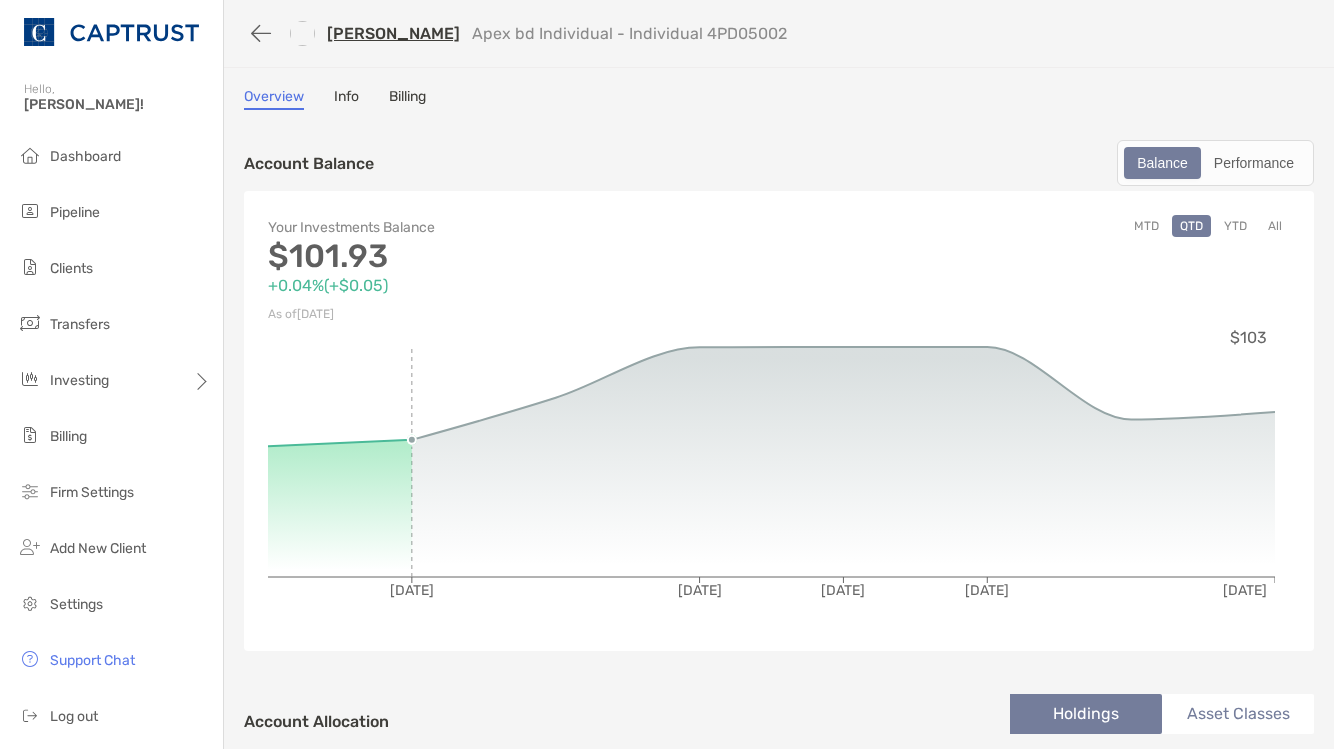 scroll, scrollTop: 16, scrollLeft: 0, axis: vertical 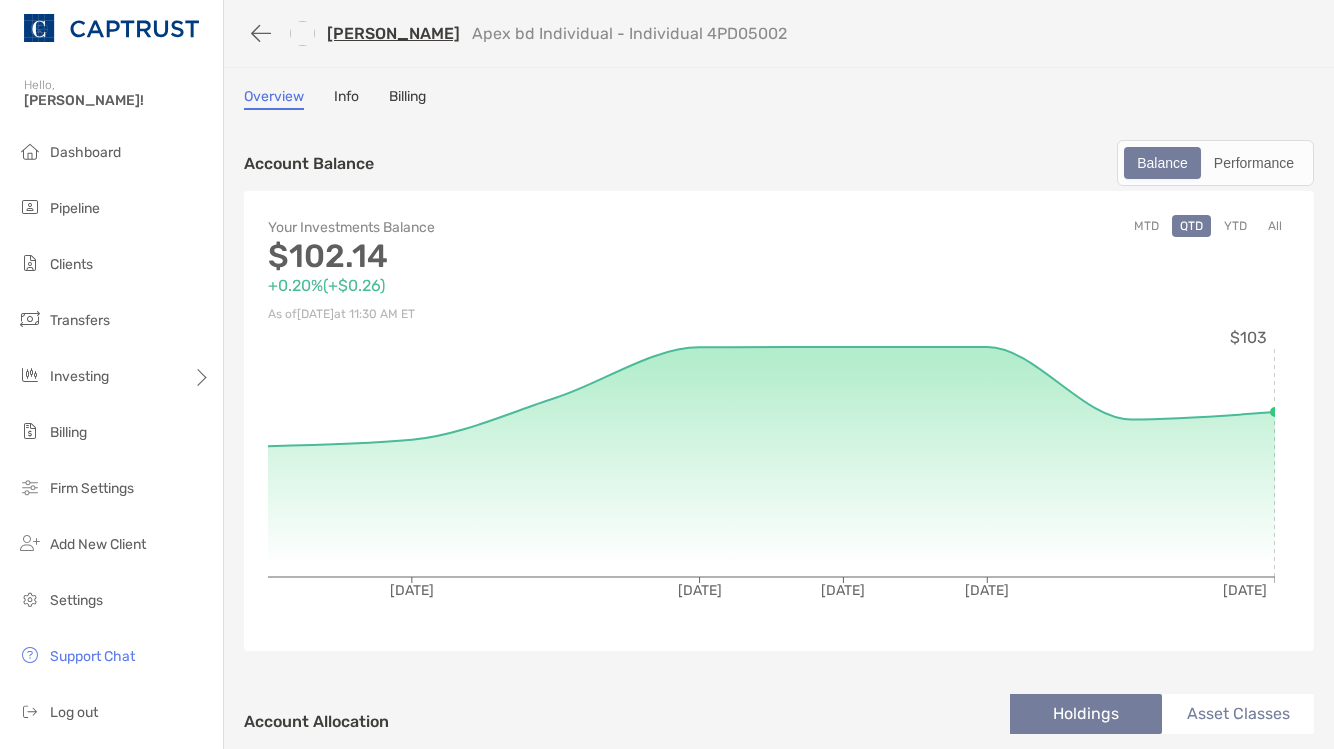 click on "Info" at bounding box center [346, 99] 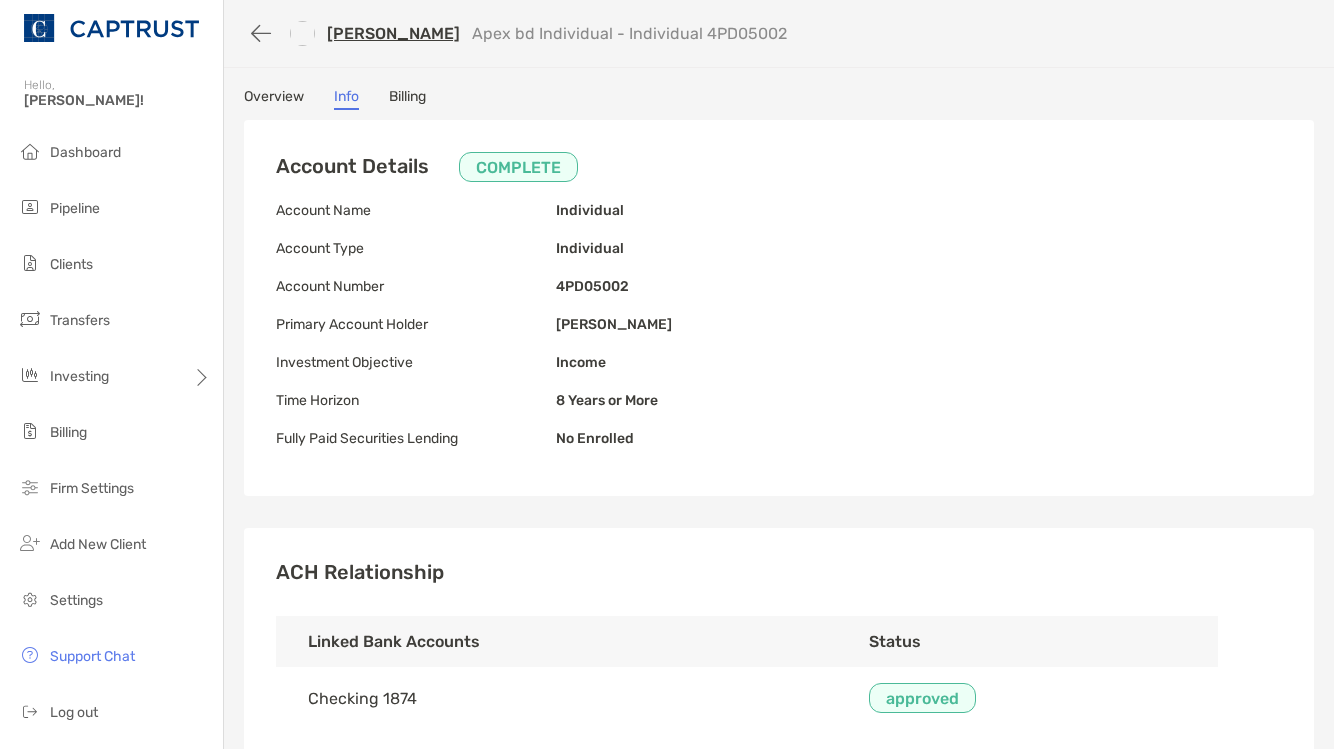 type on "**********" 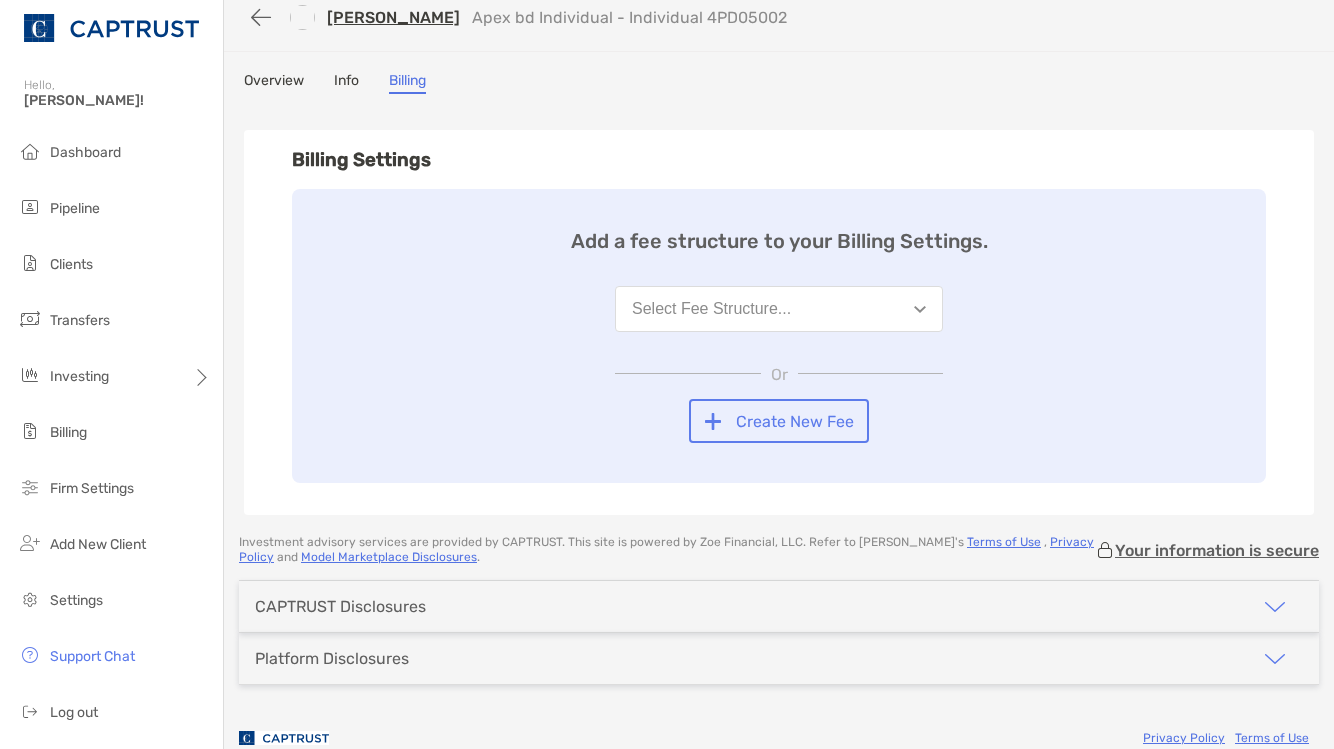 scroll, scrollTop: 0, scrollLeft: 0, axis: both 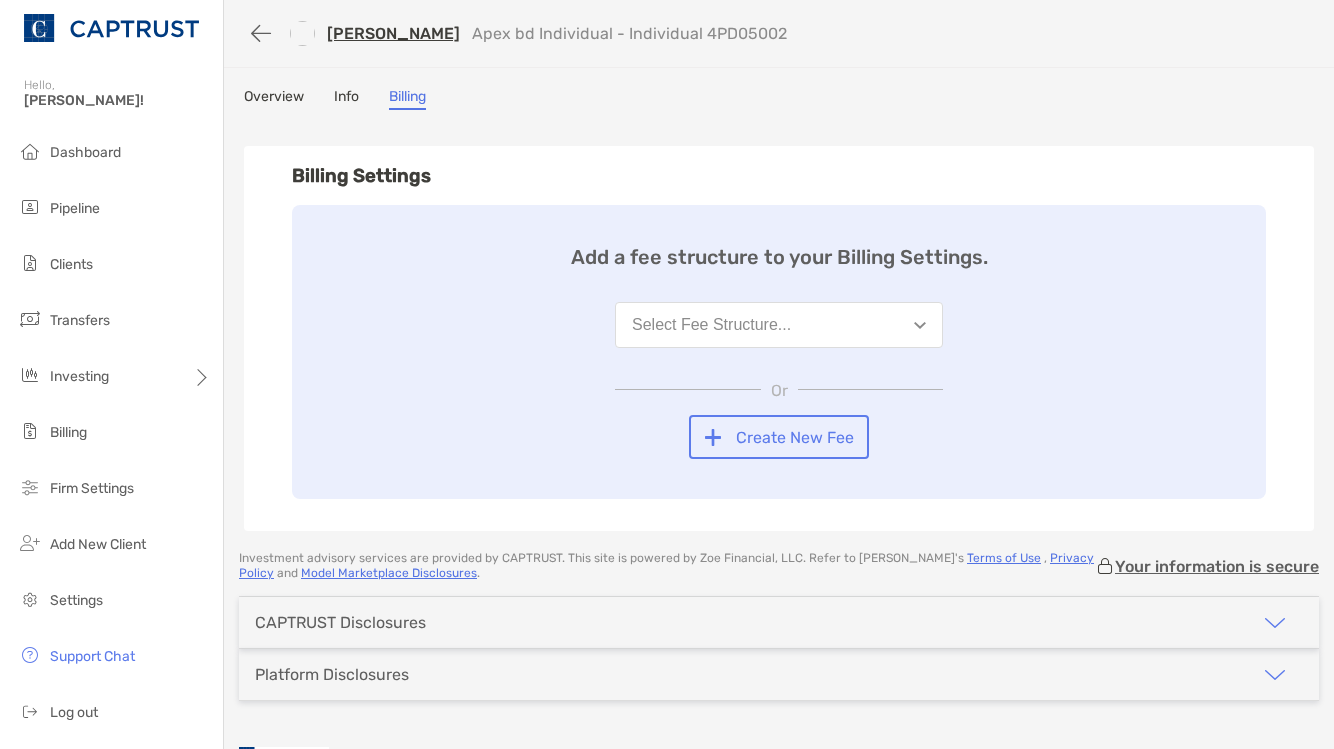 click on "Info" at bounding box center [346, 99] 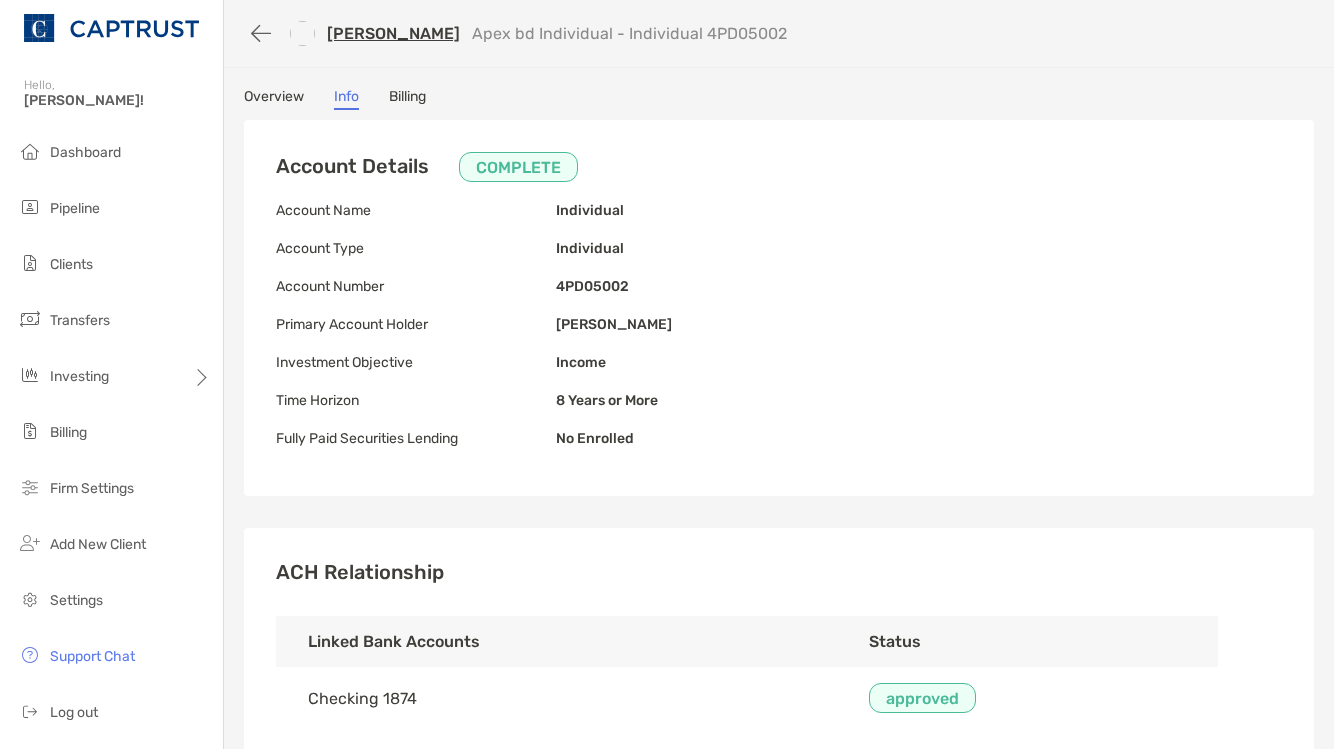 type on "**********" 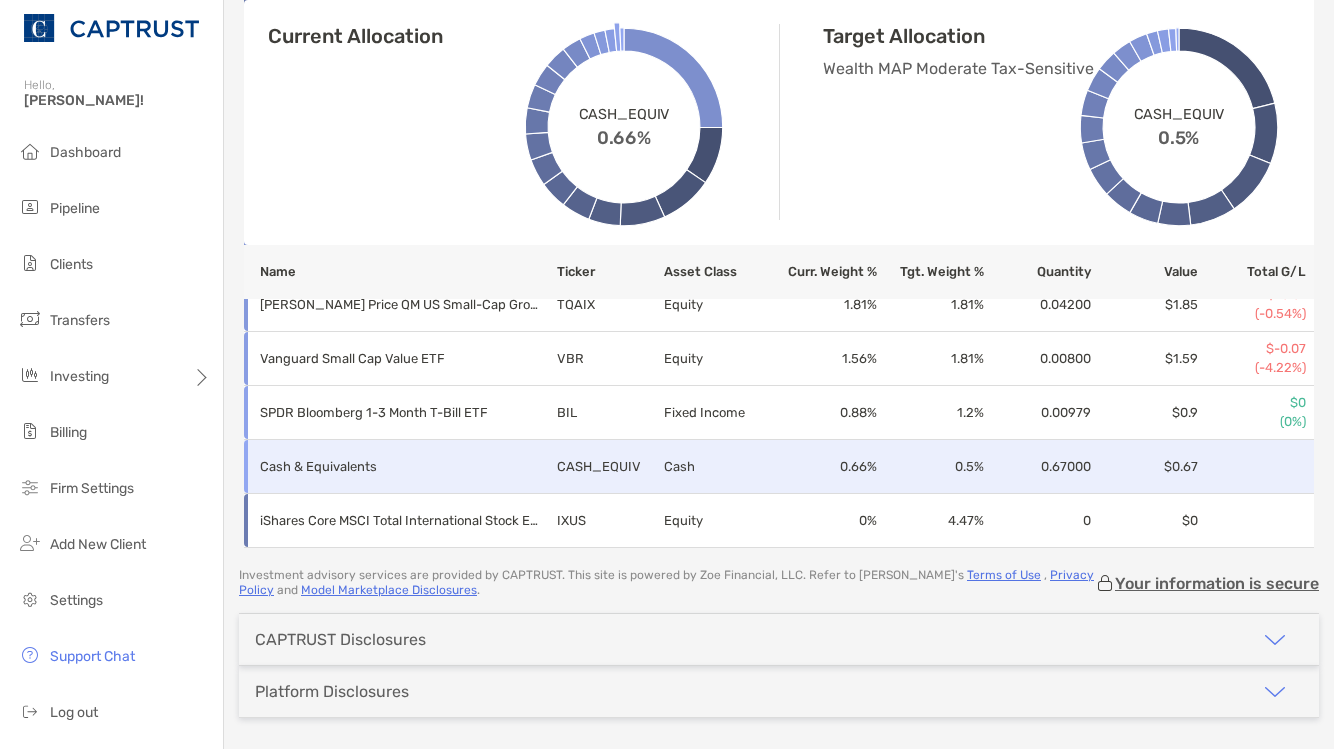 scroll, scrollTop: 1664, scrollLeft: 0, axis: vertical 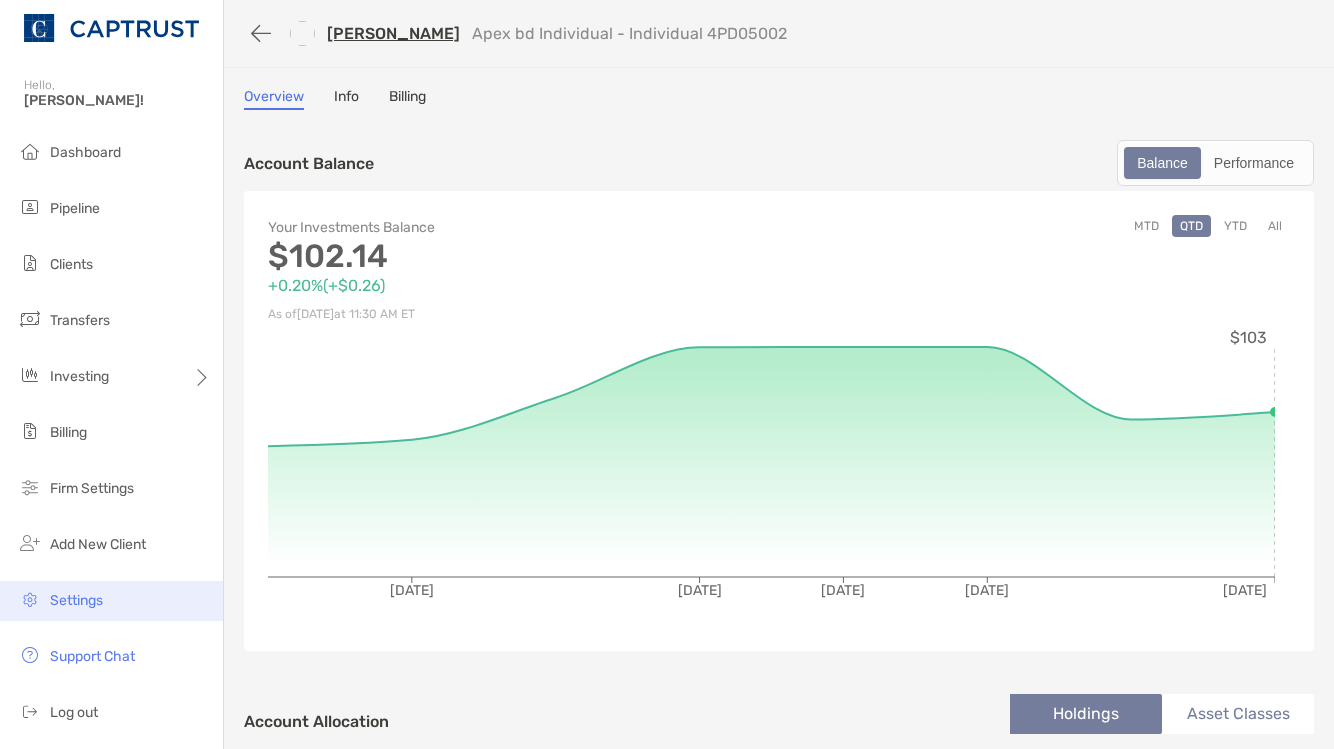 click on "Settings" at bounding box center (111, 601) 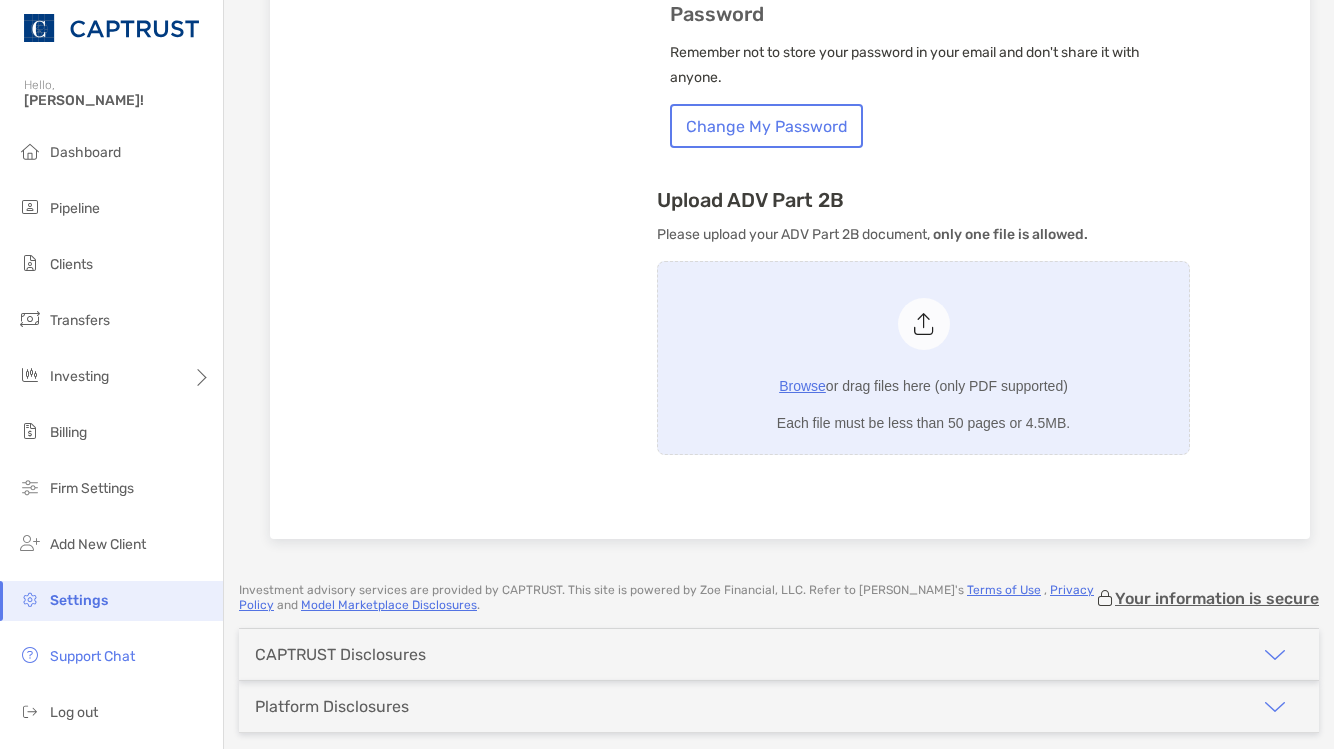 scroll, scrollTop: 1415, scrollLeft: 0, axis: vertical 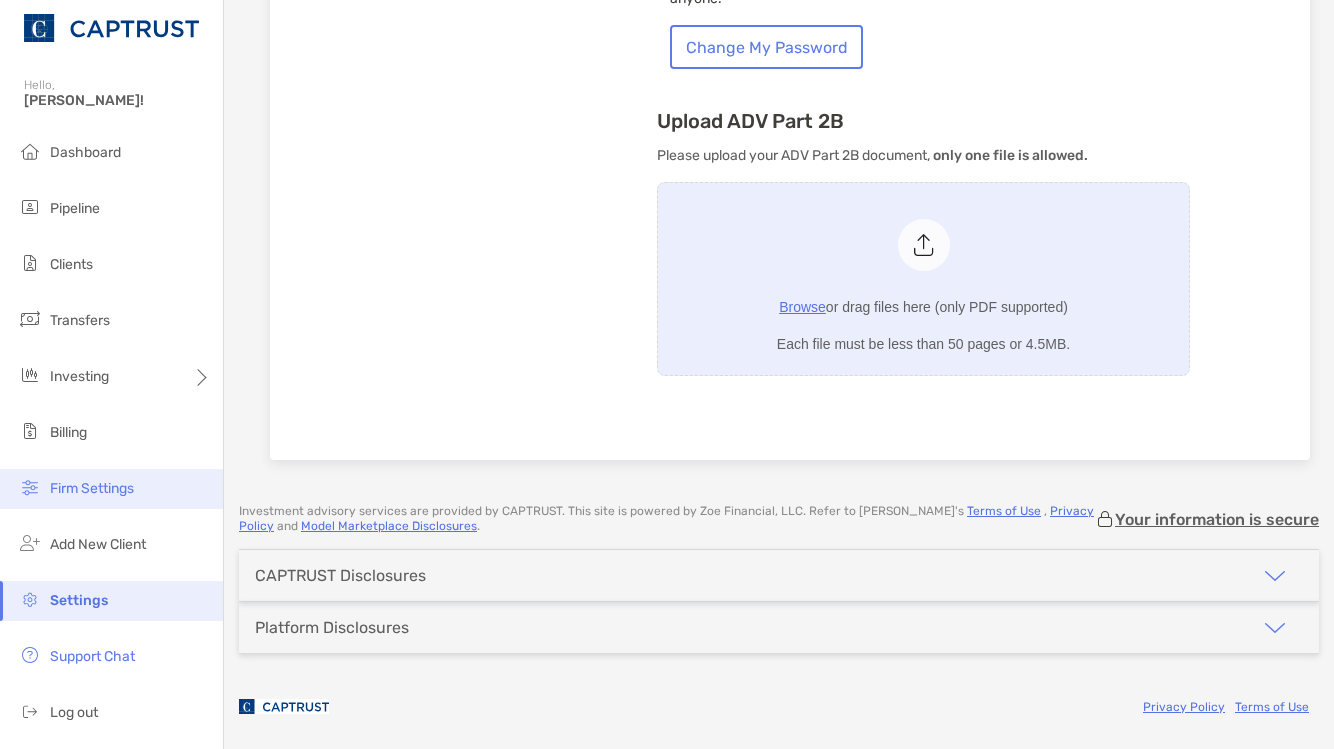 click on "Firm Settings" at bounding box center (111, 489) 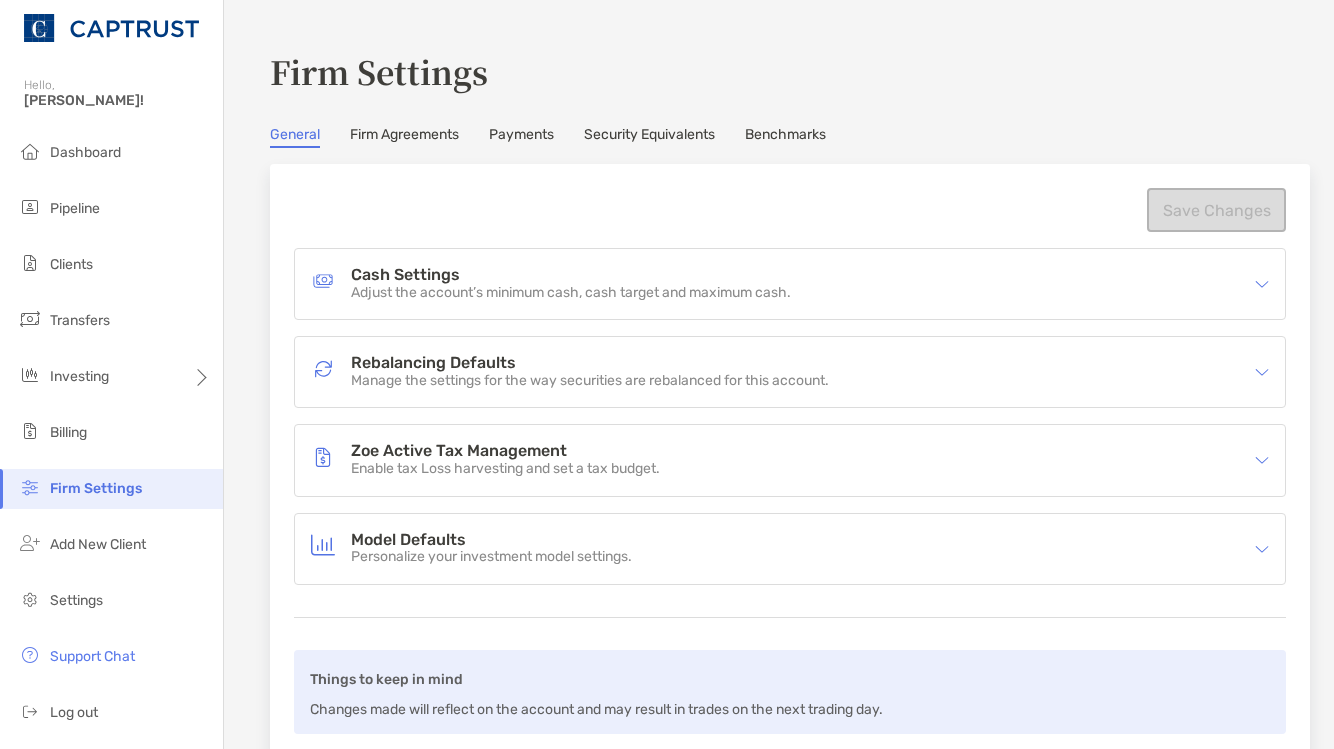 click on "Firm Agreements" at bounding box center [404, 137] 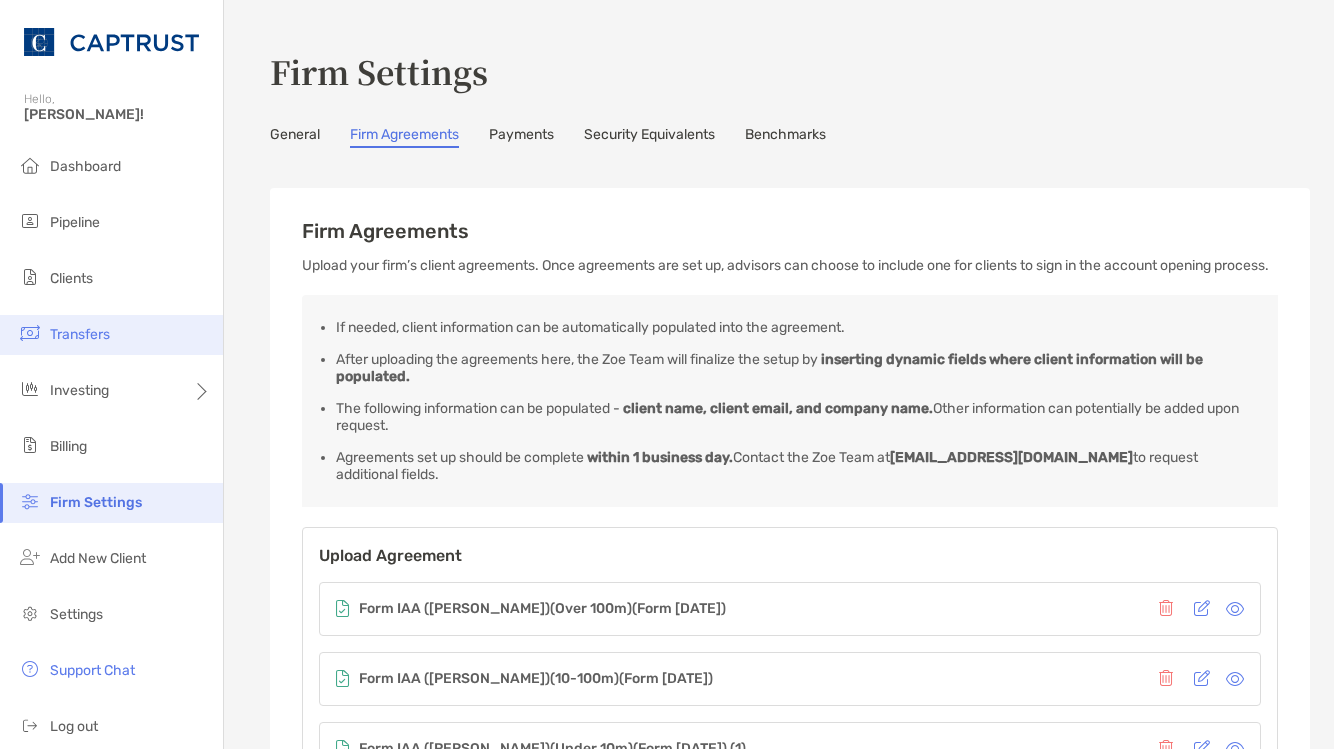scroll, scrollTop: 0, scrollLeft: 0, axis: both 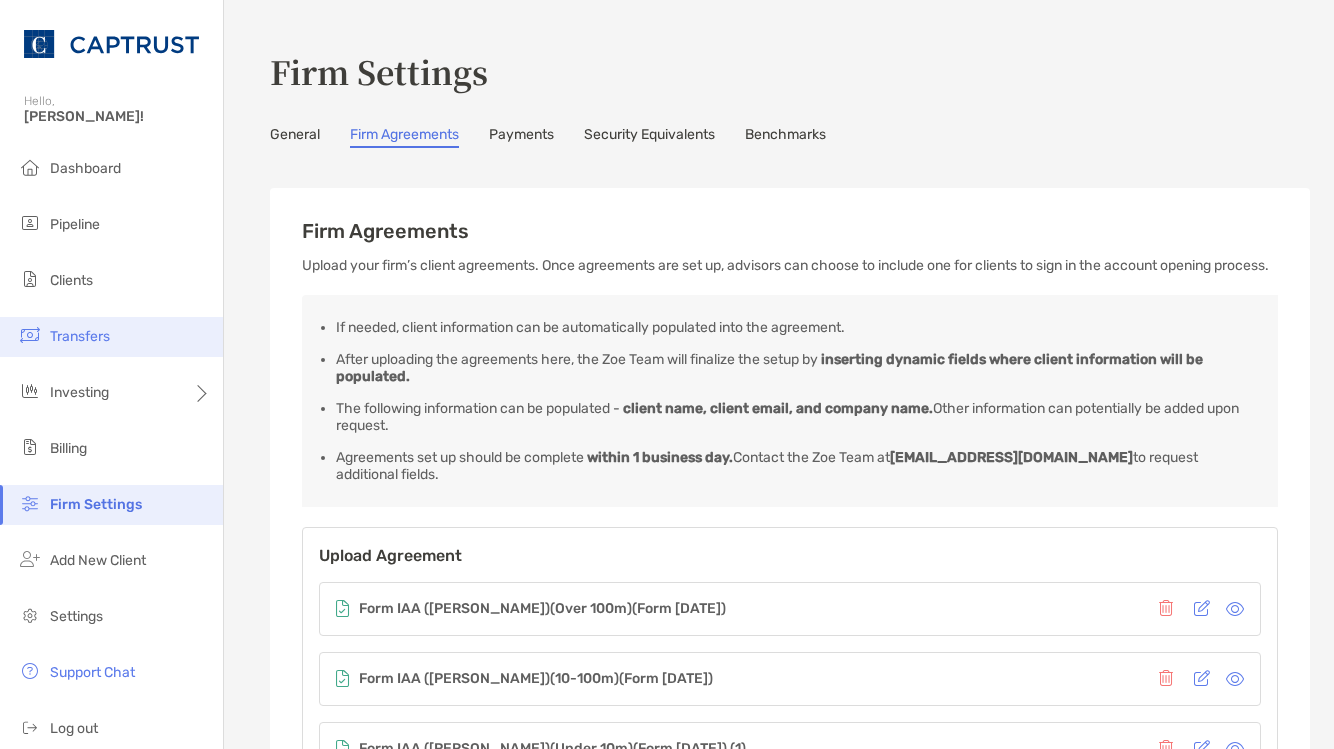 click on "Transfers" at bounding box center (80, 336) 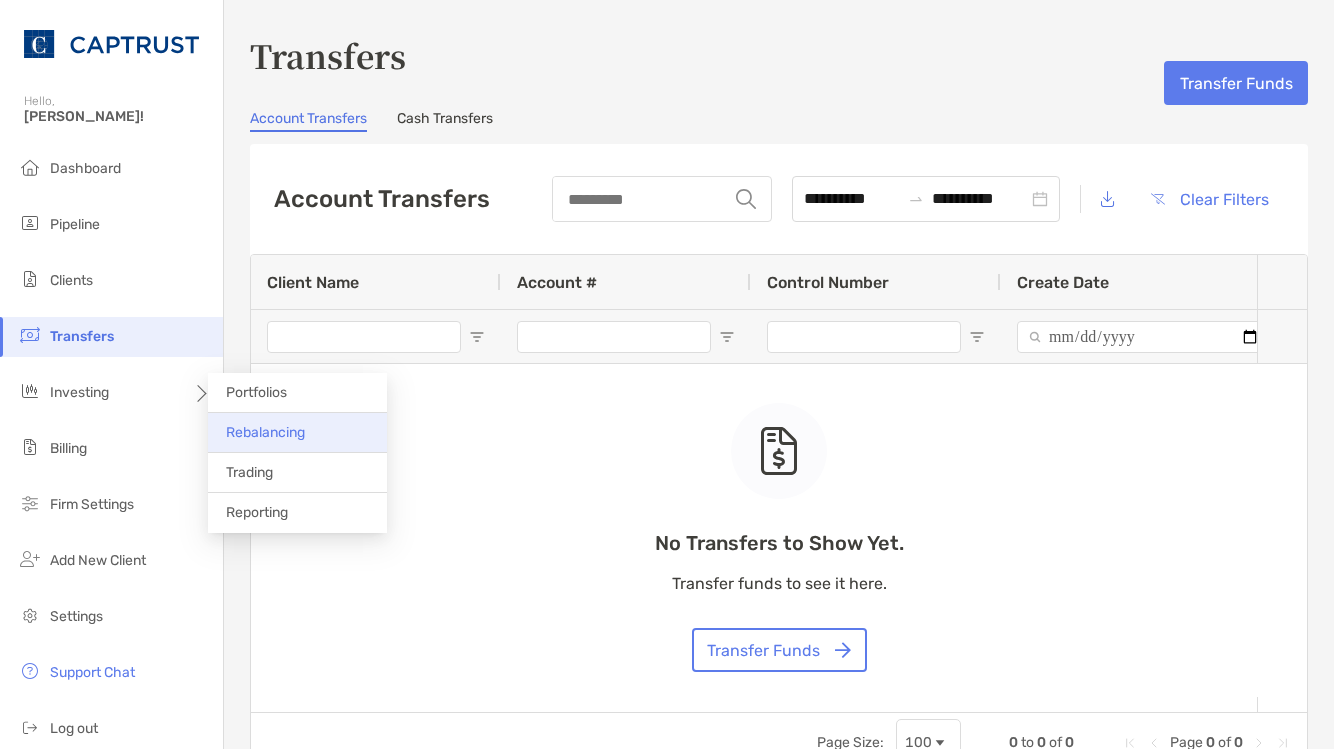 click on "Rebalancing" at bounding box center (297, 433) 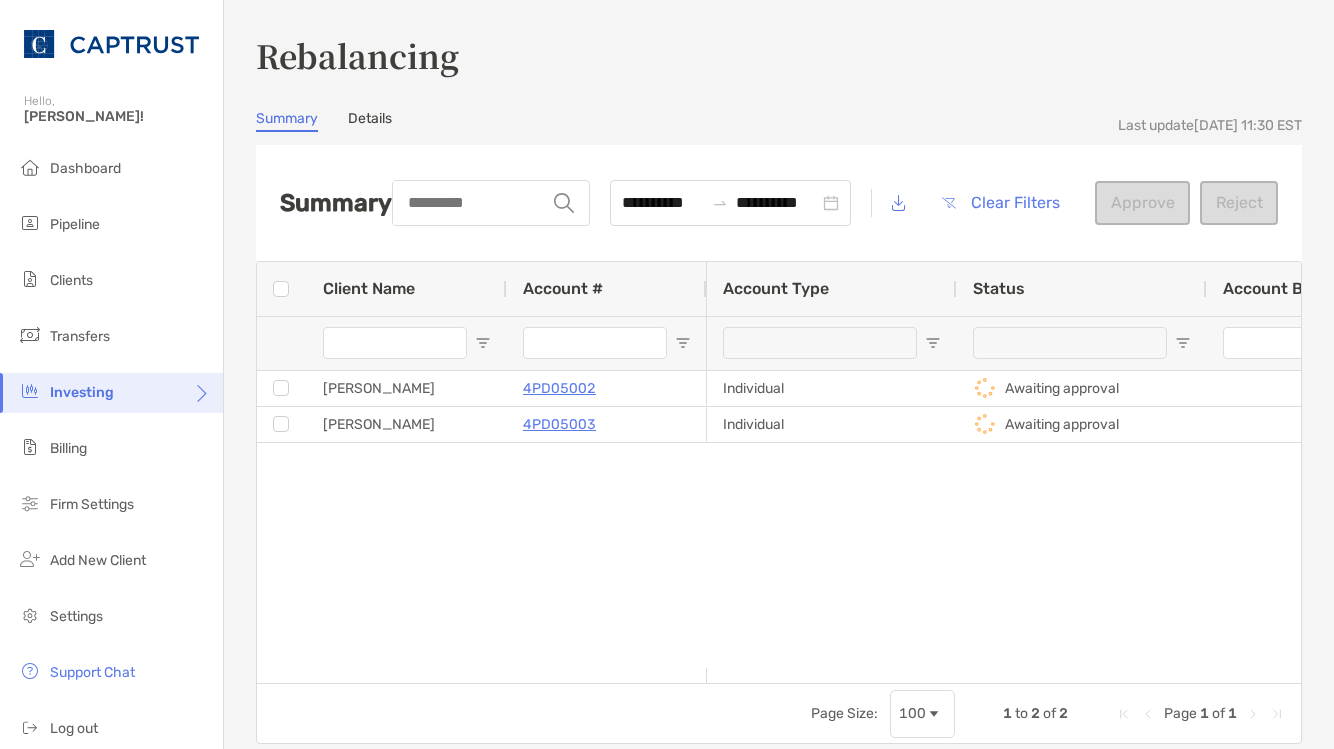 click on "Kyle Gaul 4PD05002               Benjamin Jones 4PD05003 Individual Awaiting approval $102.09 $0.67 Individual Awaiting approval $125.00 $125.00" at bounding box center (779, 519) 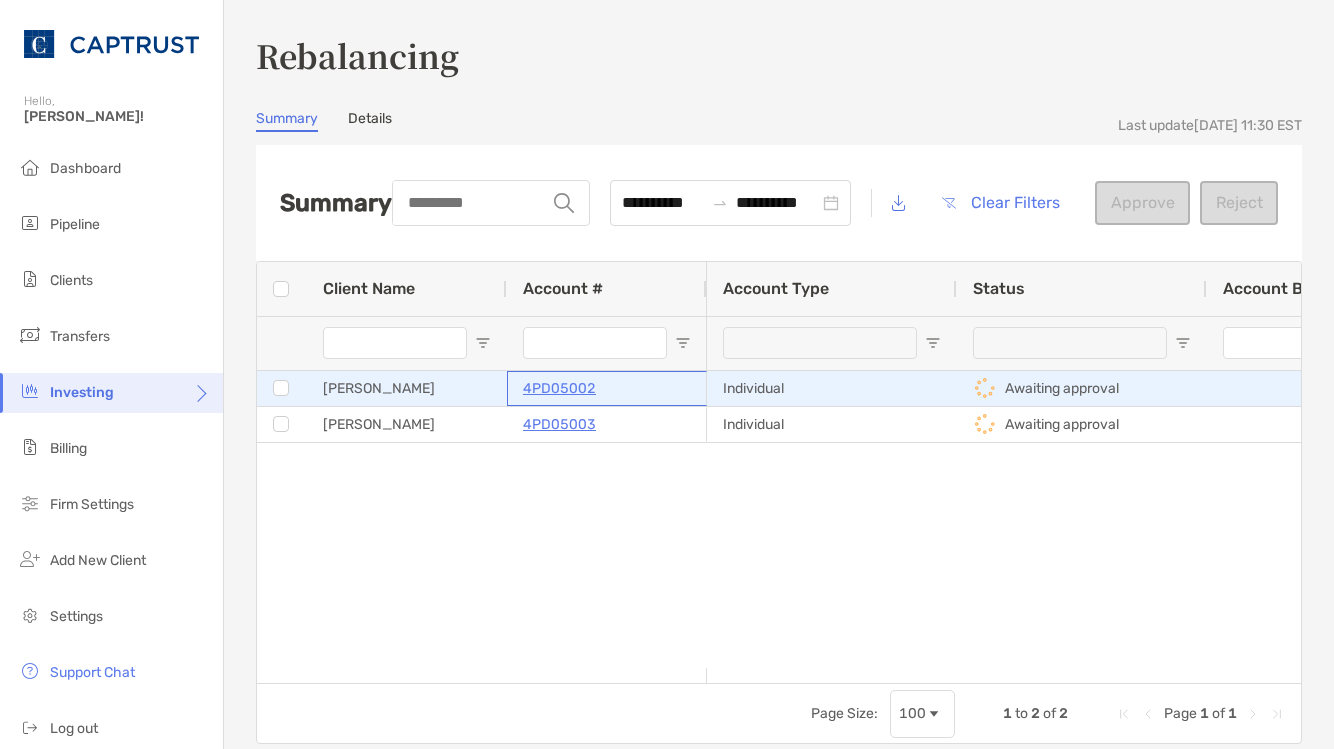 click on "4PD05002" at bounding box center (559, 388) 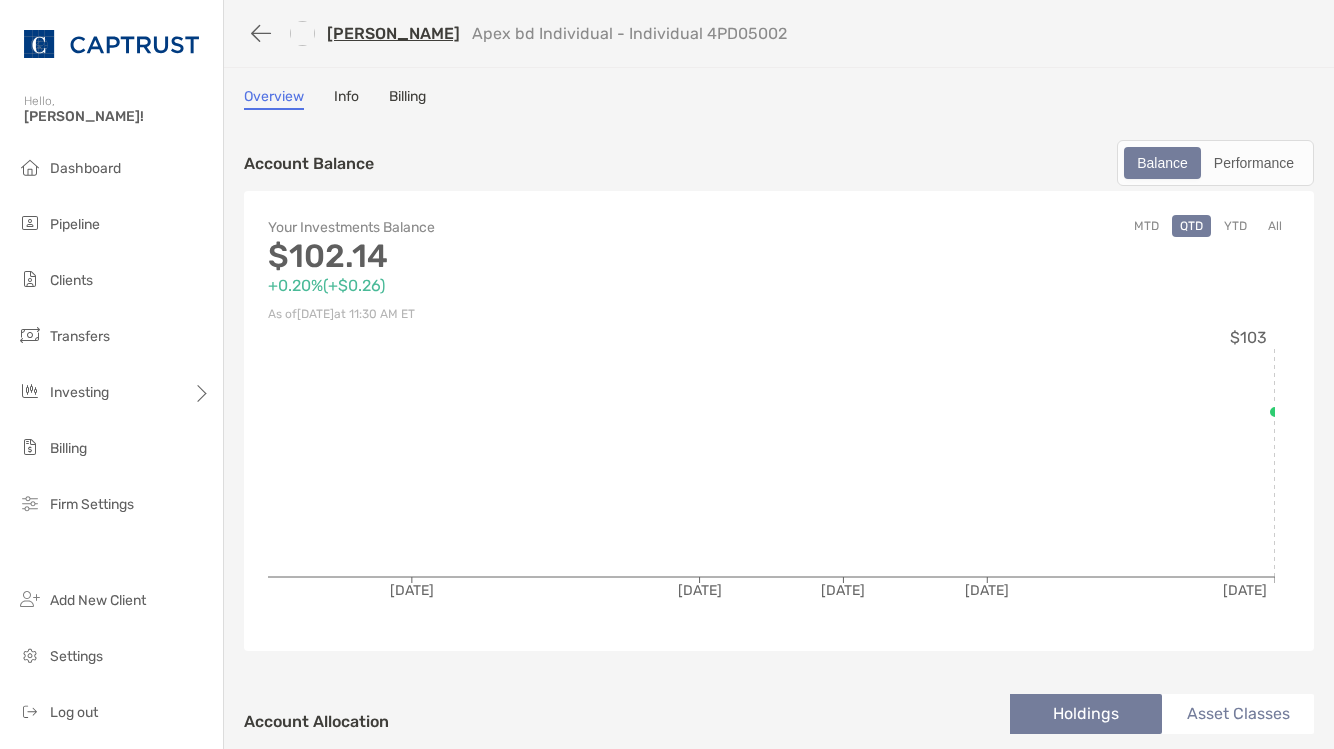 scroll, scrollTop: 0, scrollLeft: 0, axis: both 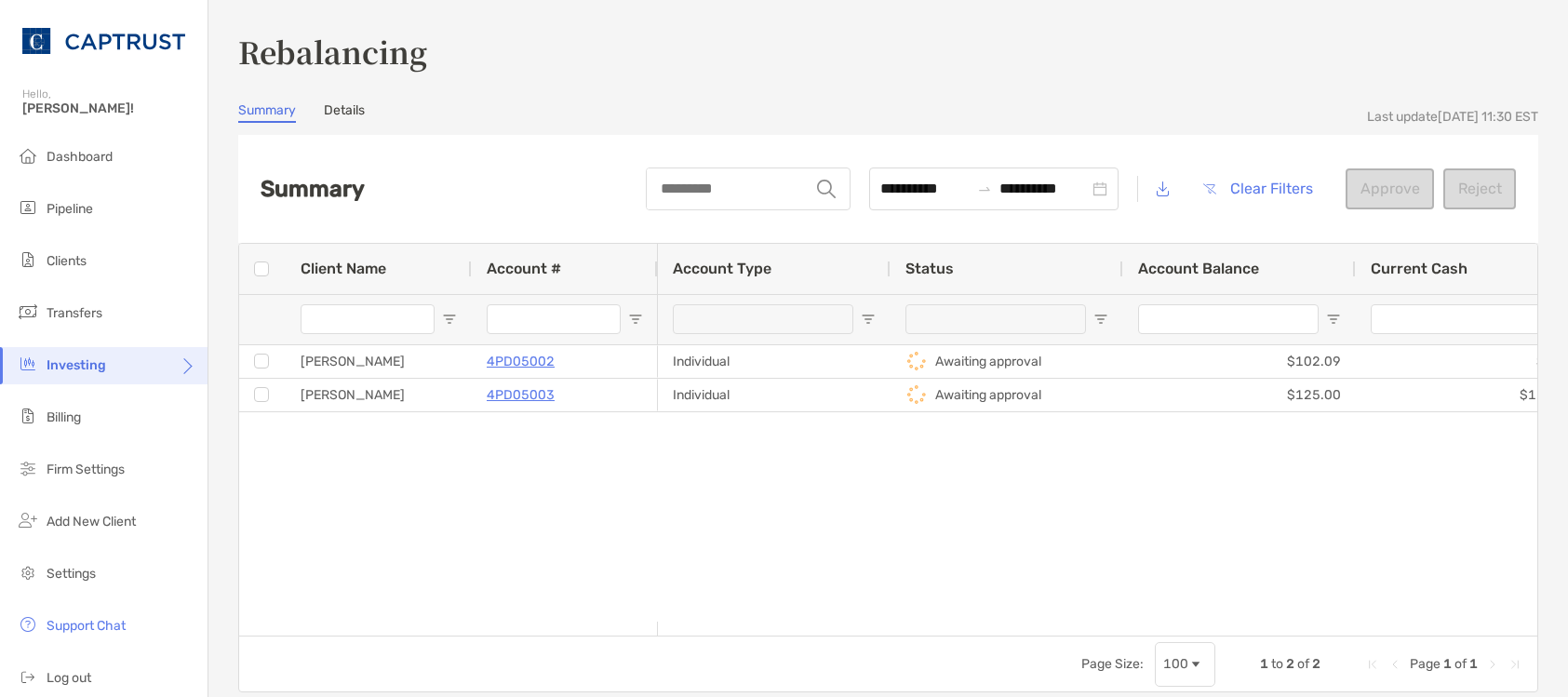 drag, startPoint x: 718, startPoint y: 506, endPoint x: 609, endPoint y: 459, distance: 118.7013 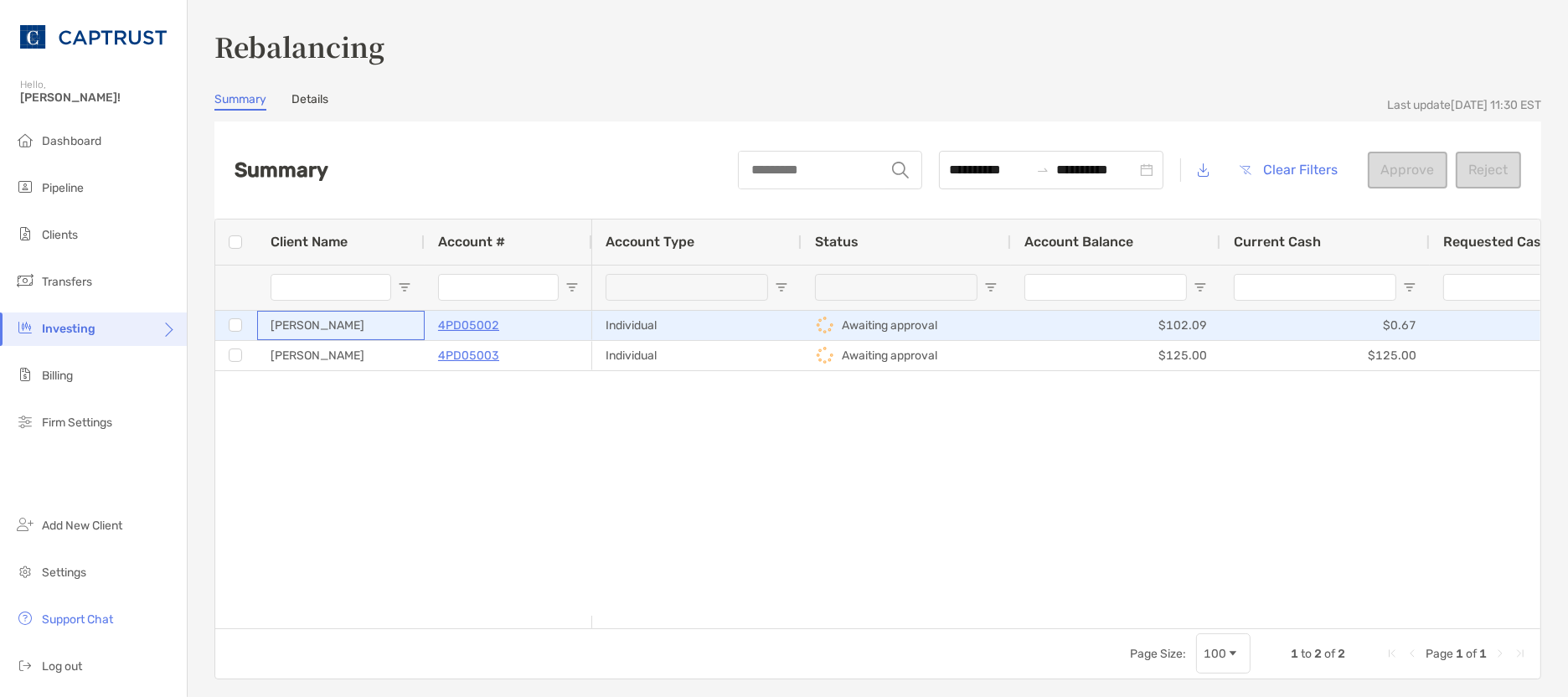 click on "[PERSON_NAME]" at bounding box center (341, 325) 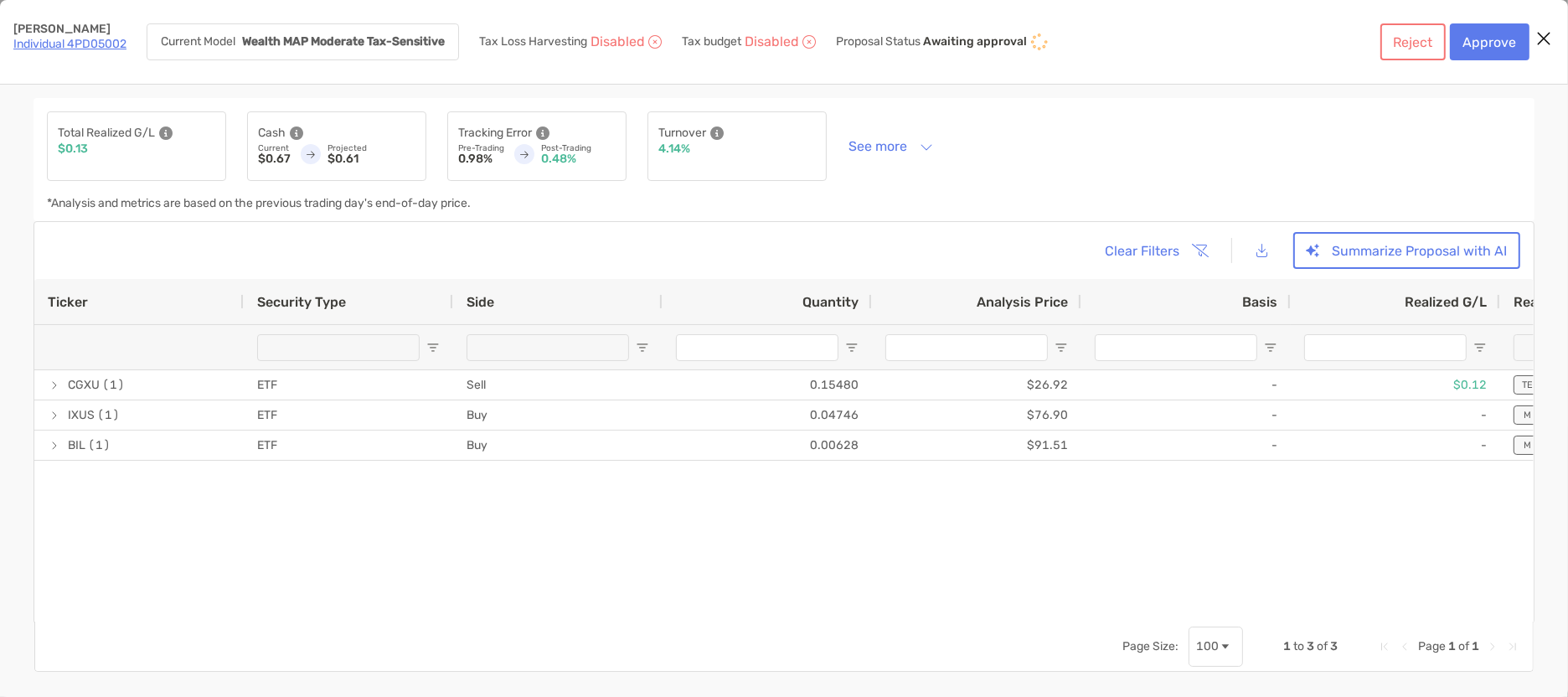click at bounding box center [1544, 39] 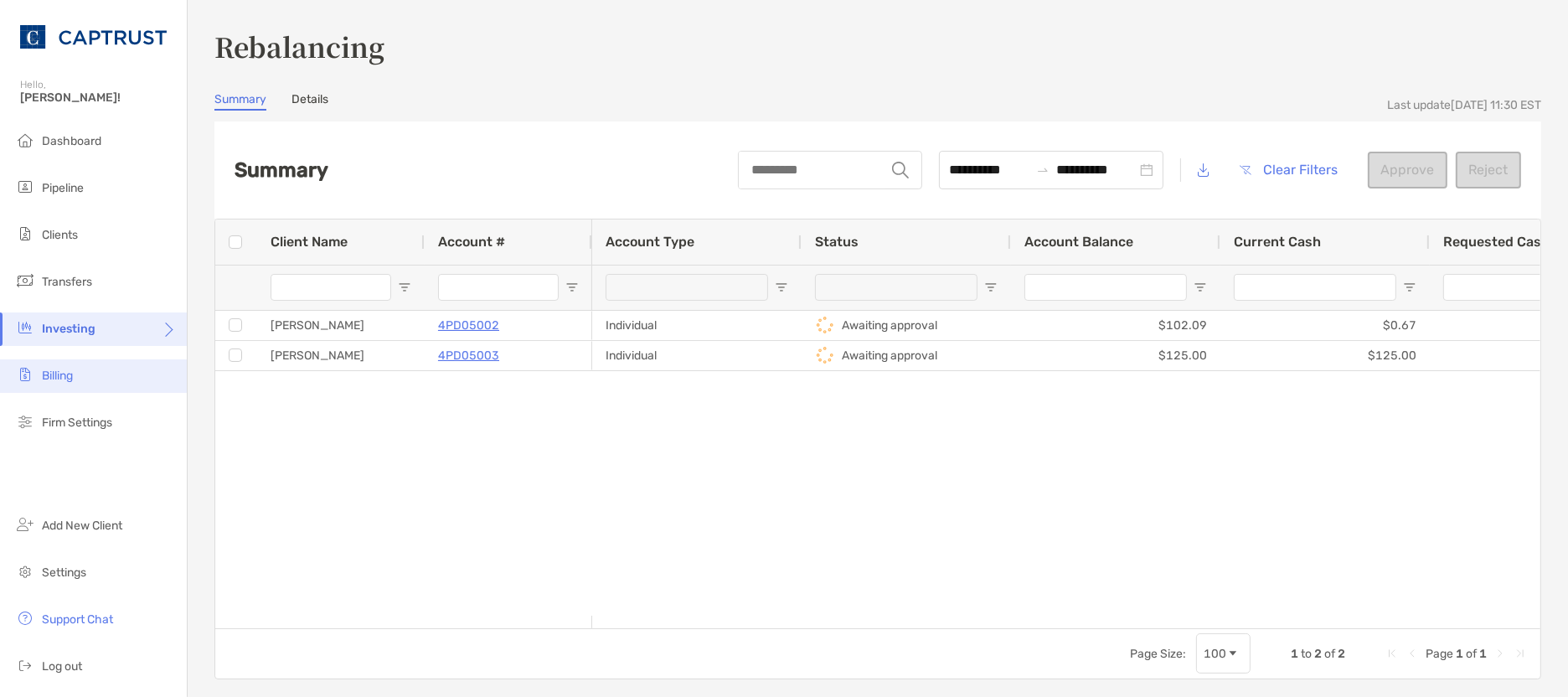 click on "Billing" at bounding box center (93, 376) 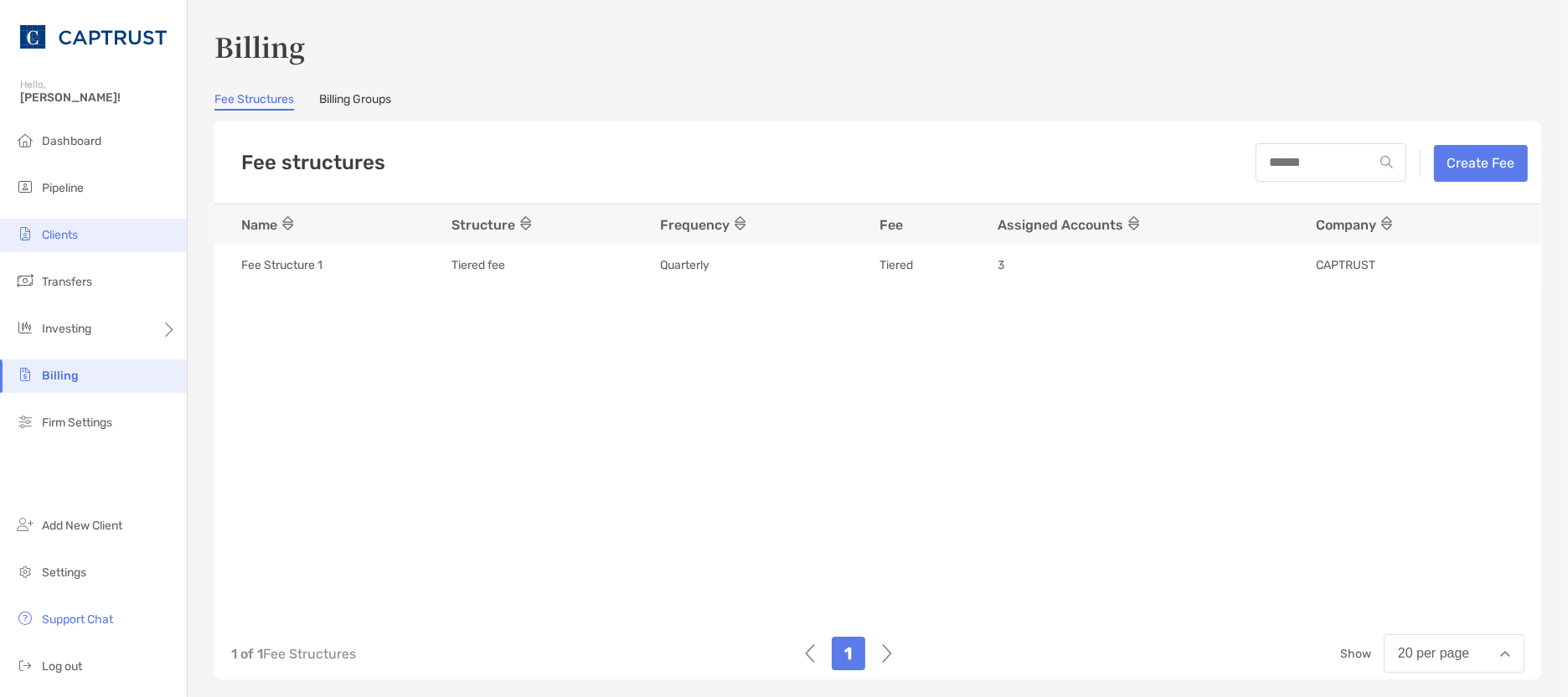 click on "Clients" at bounding box center (93, 235) 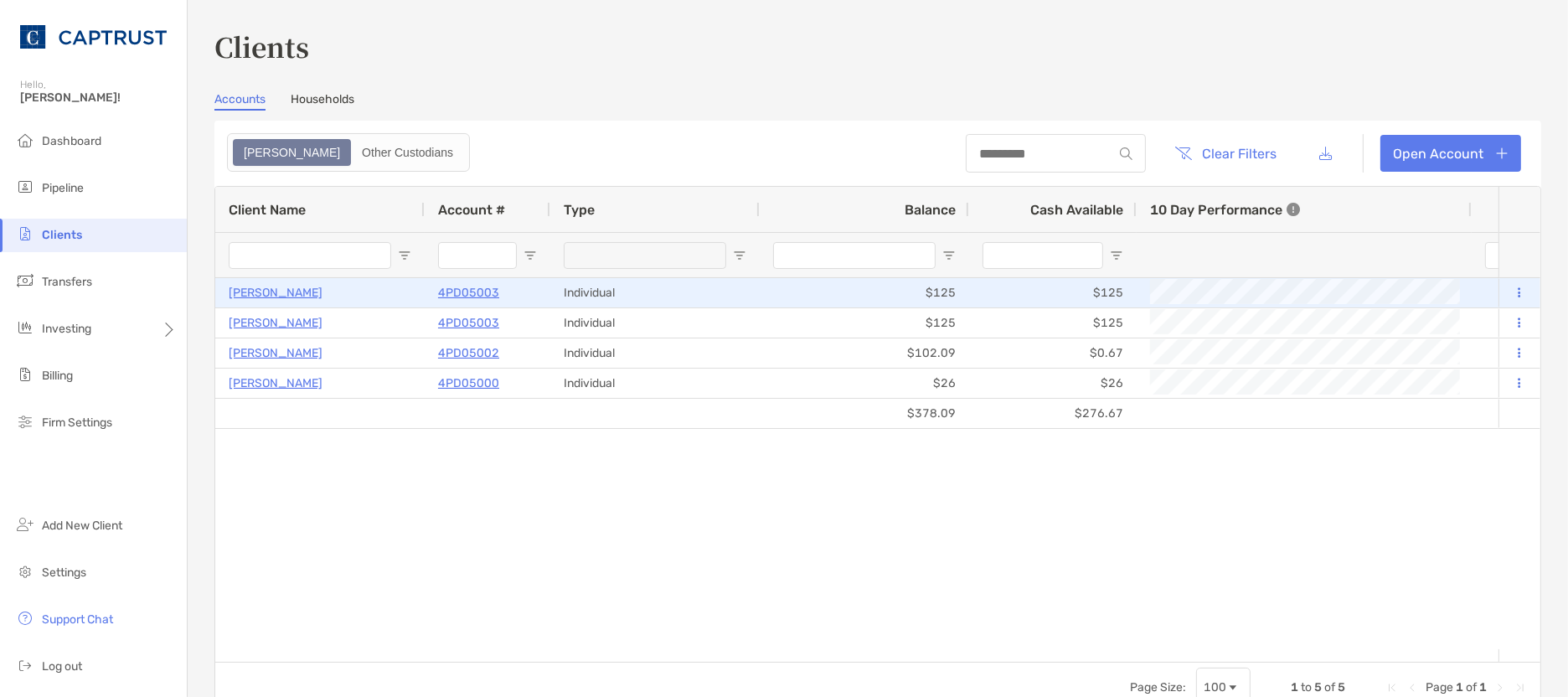 click on "4PD05003" at bounding box center (468, 292) 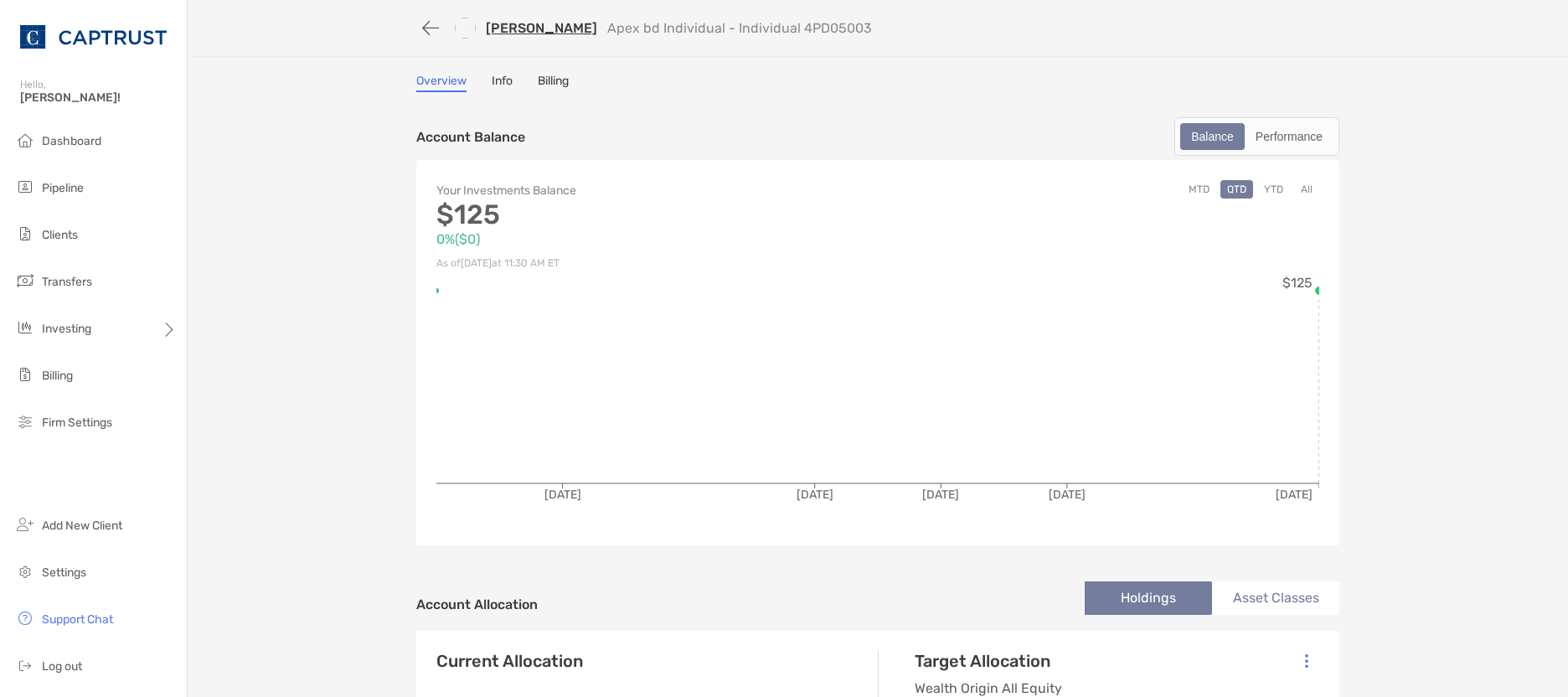 scroll, scrollTop: 0, scrollLeft: 0, axis: both 